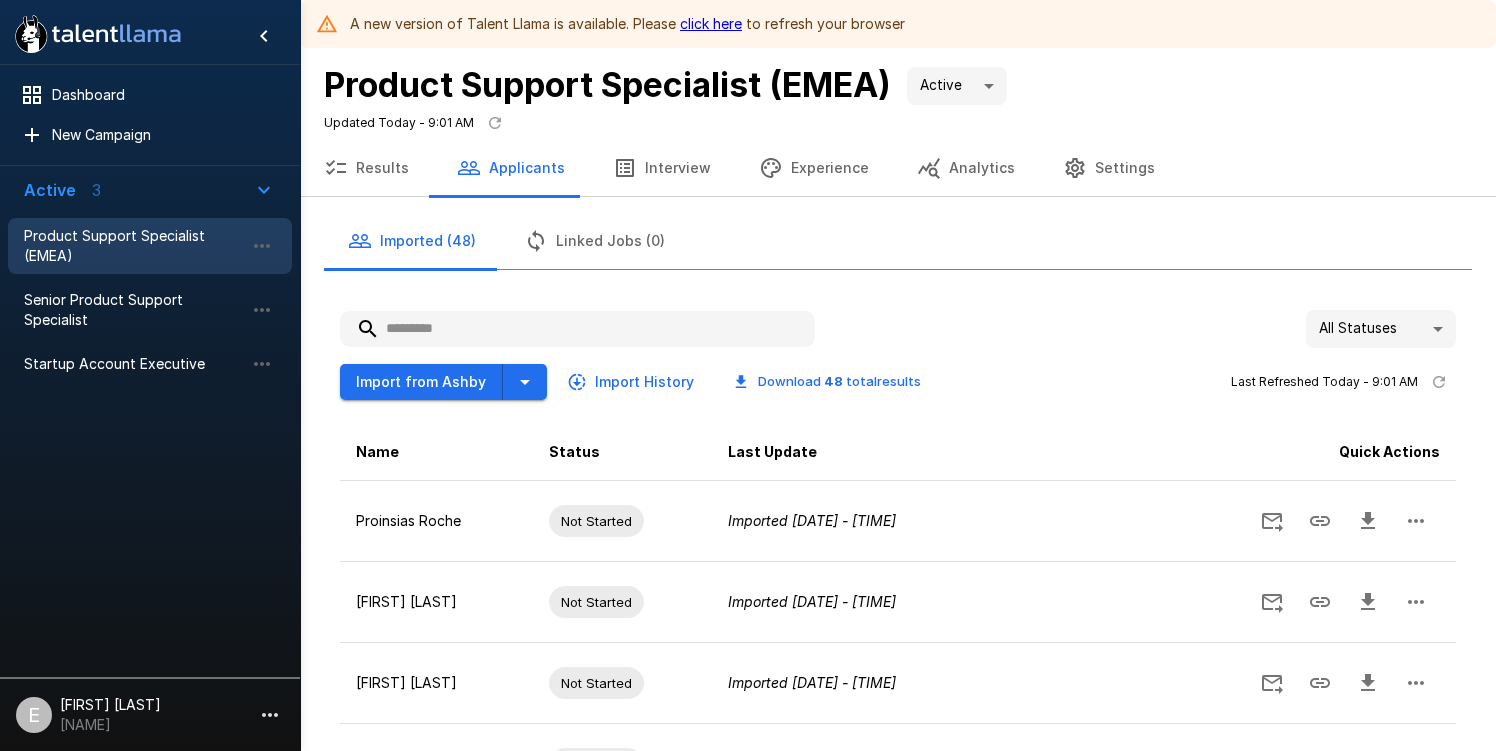 scroll, scrollTop: 0, scrollLeft: 0, axis: both 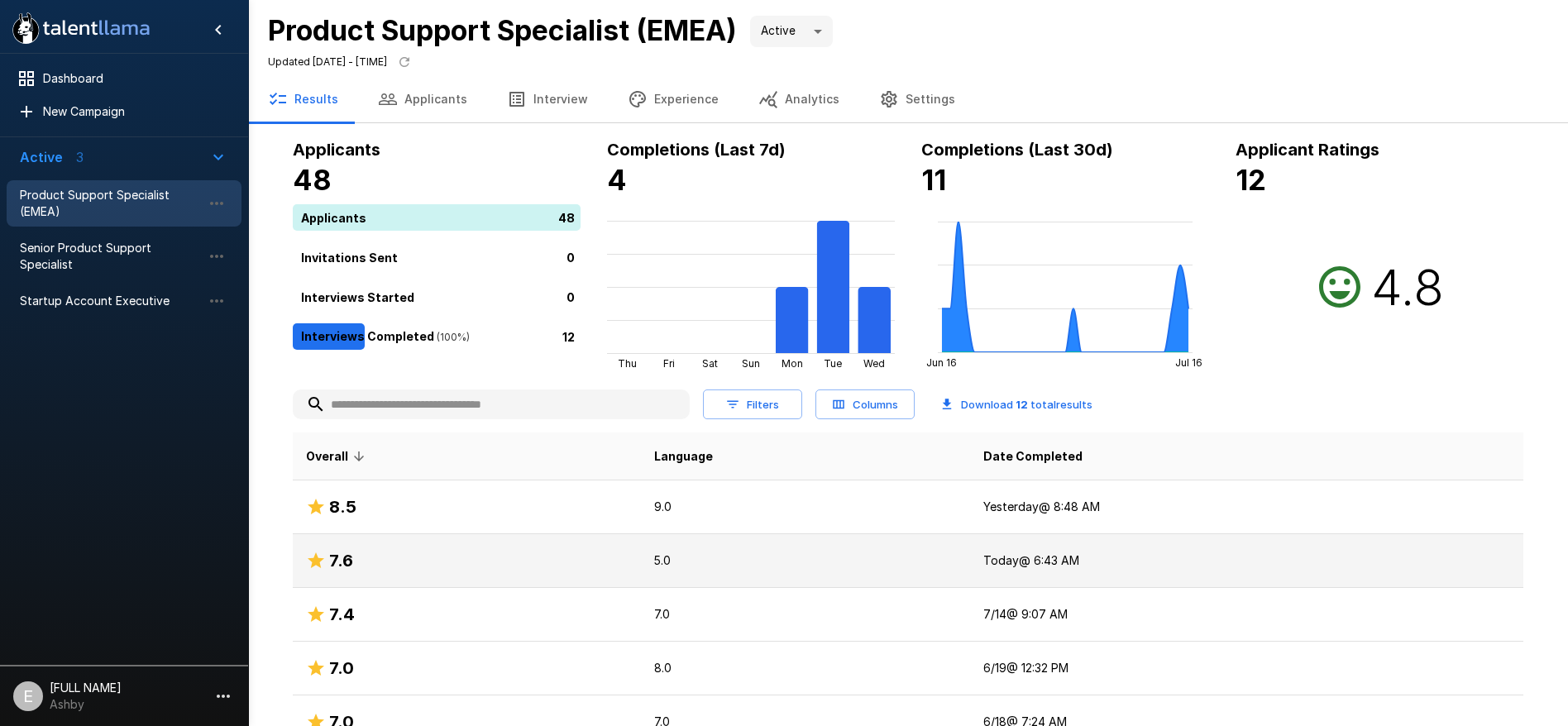 click on "7.6" at bounding box center [466, 561] 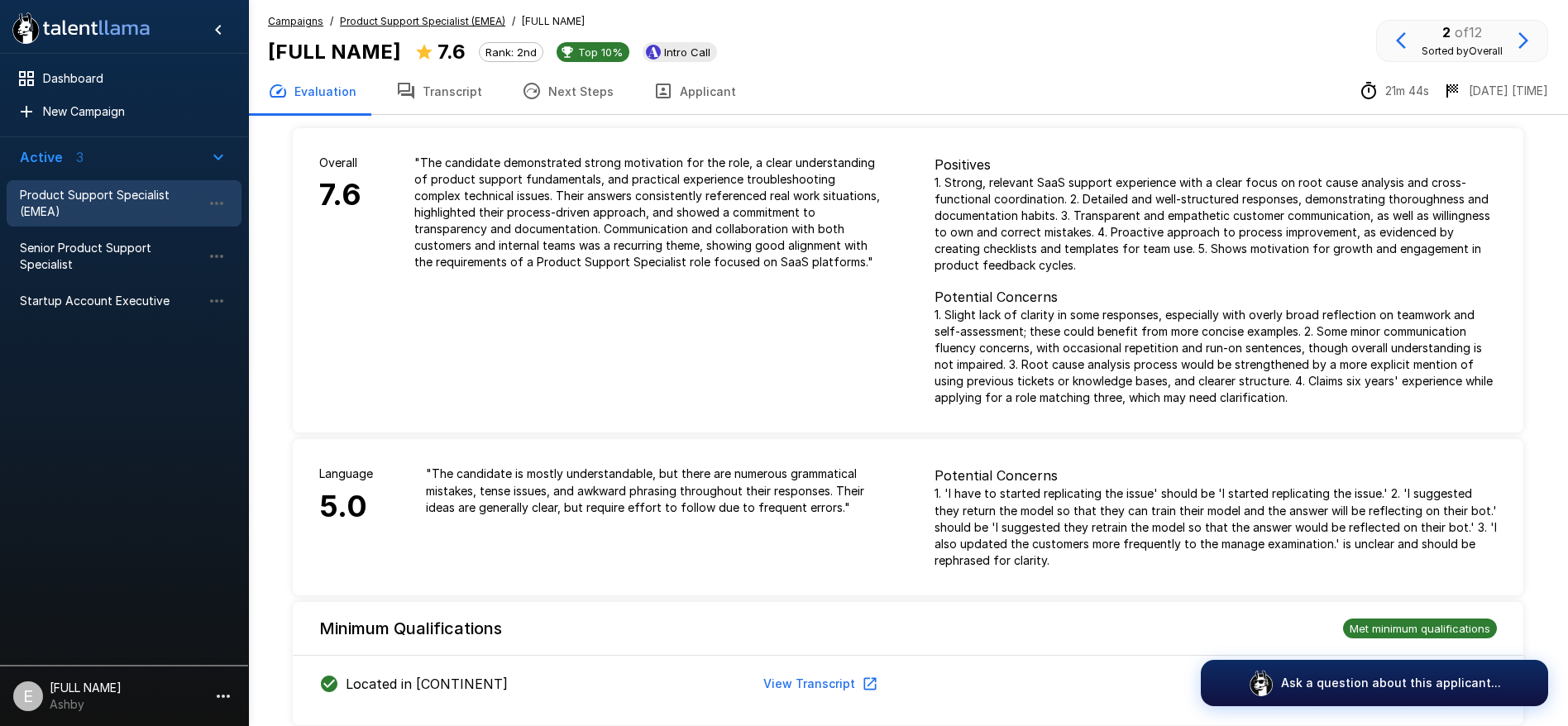 click on "Transcript" at bounding box center [439, 91] 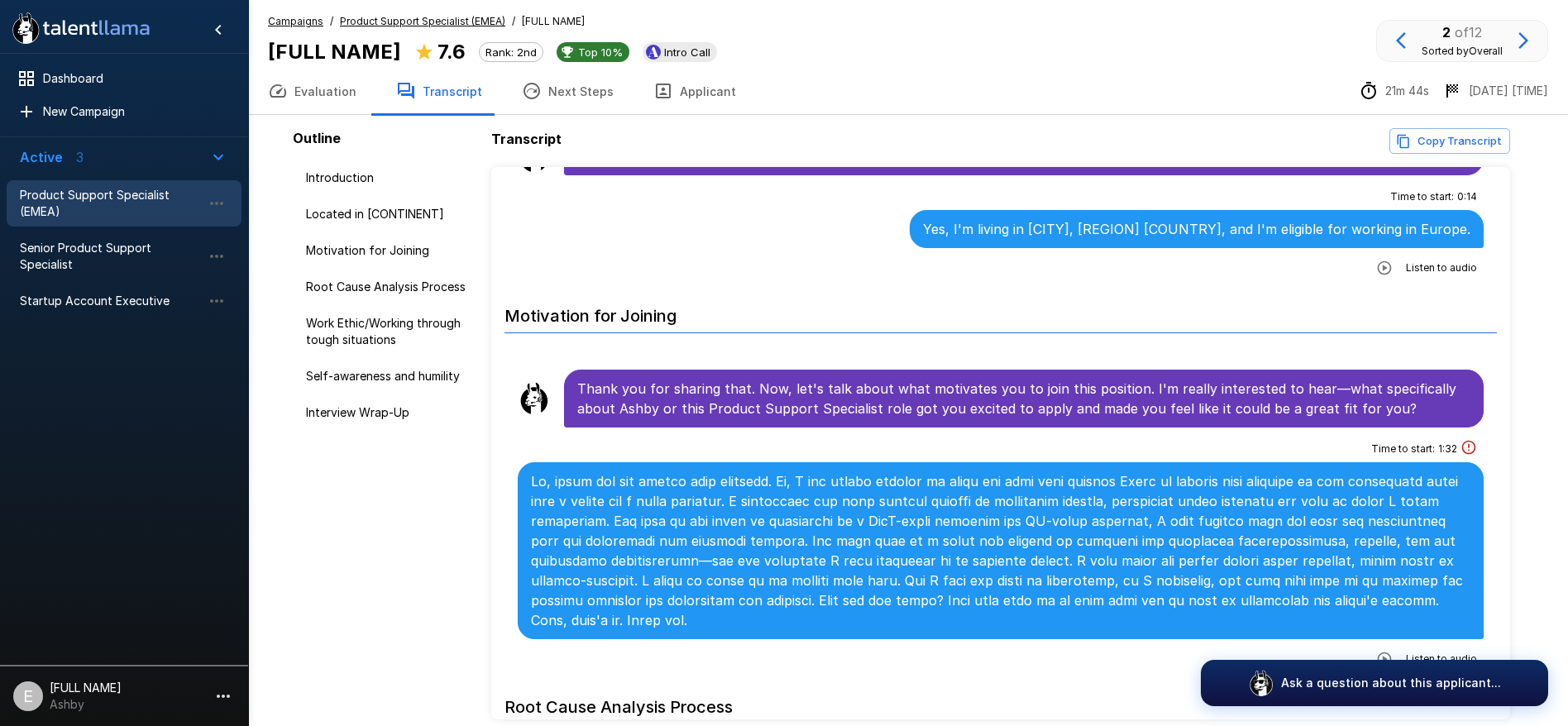 scroll, scrollTop: 472, scrollLeft: 0, axis: vertical 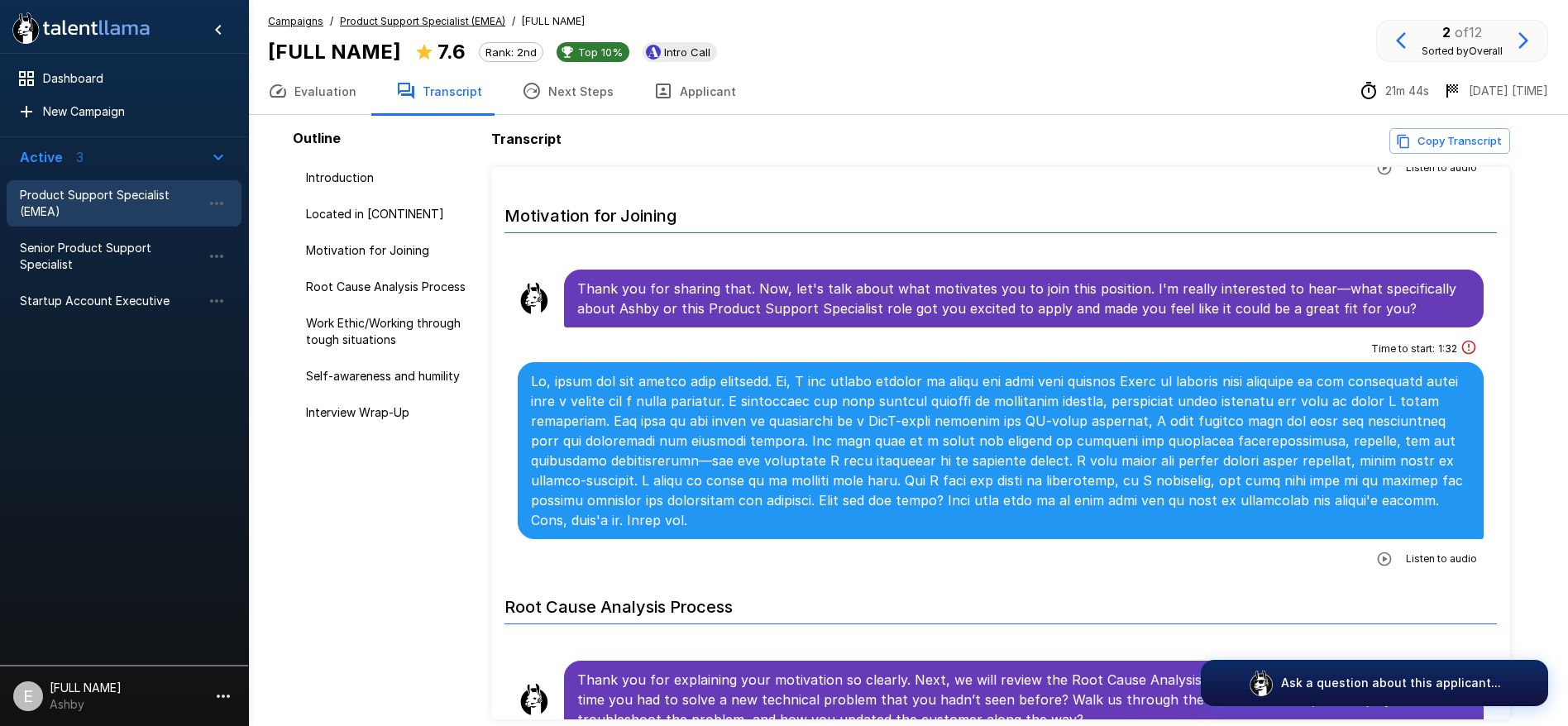 click 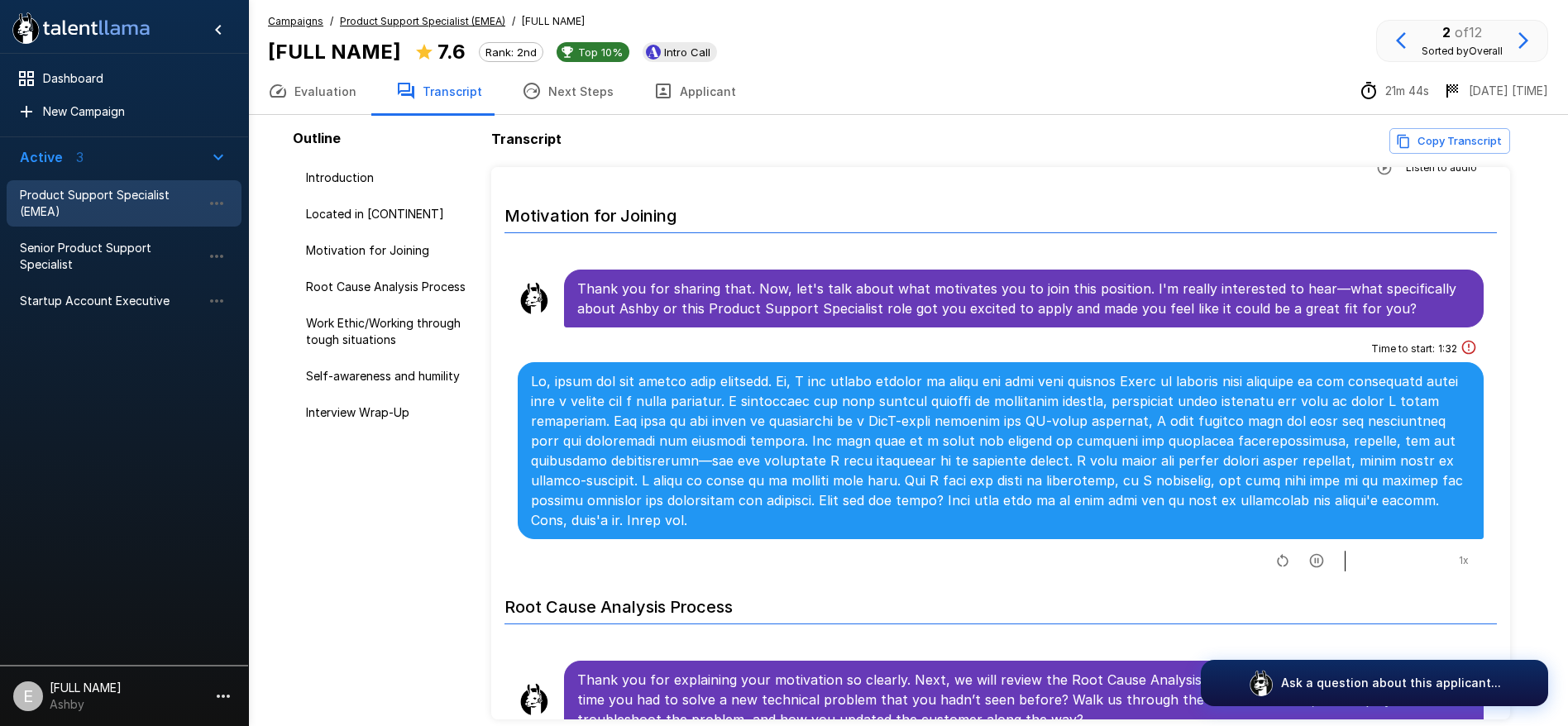 click 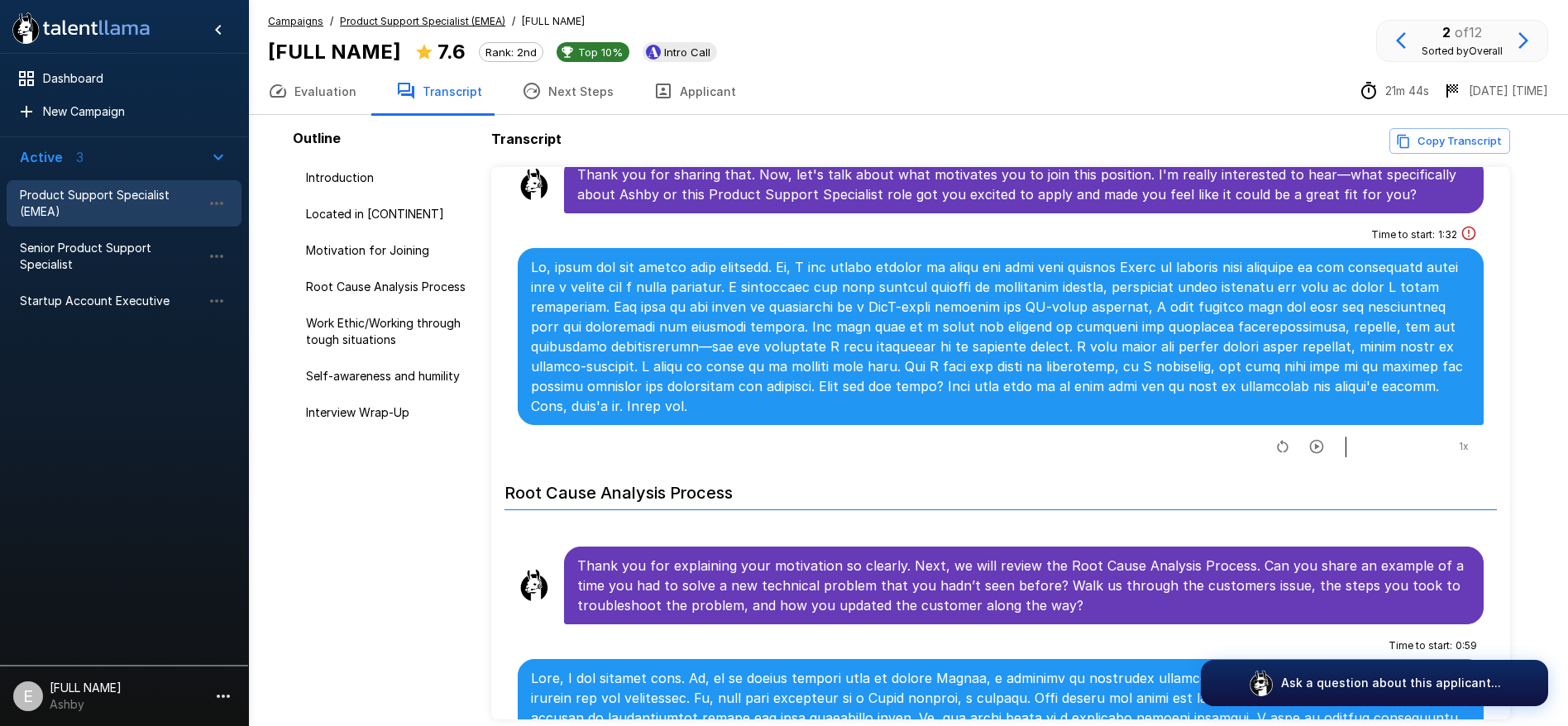 scroll, scrollTop: 589, scrollLeft: 0, axis: vertical 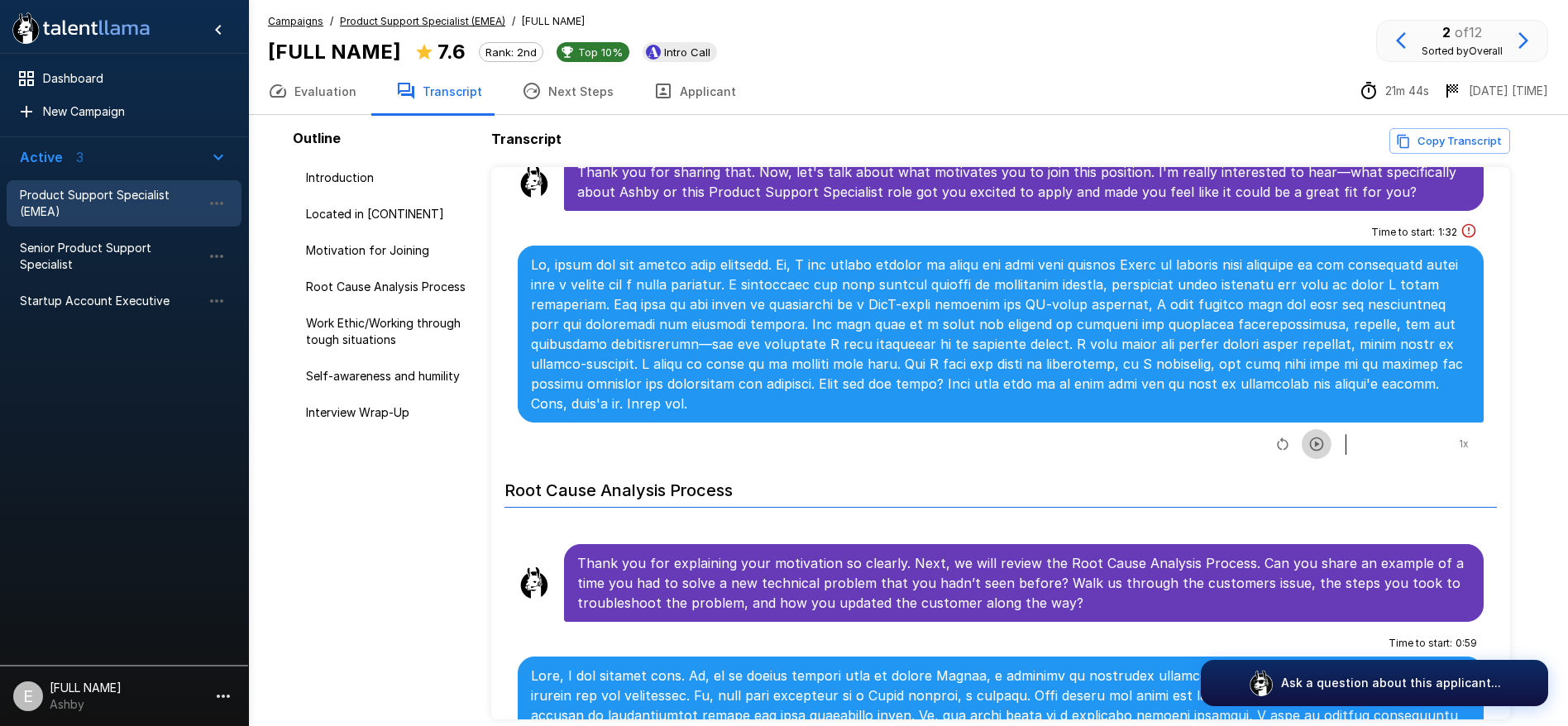 click 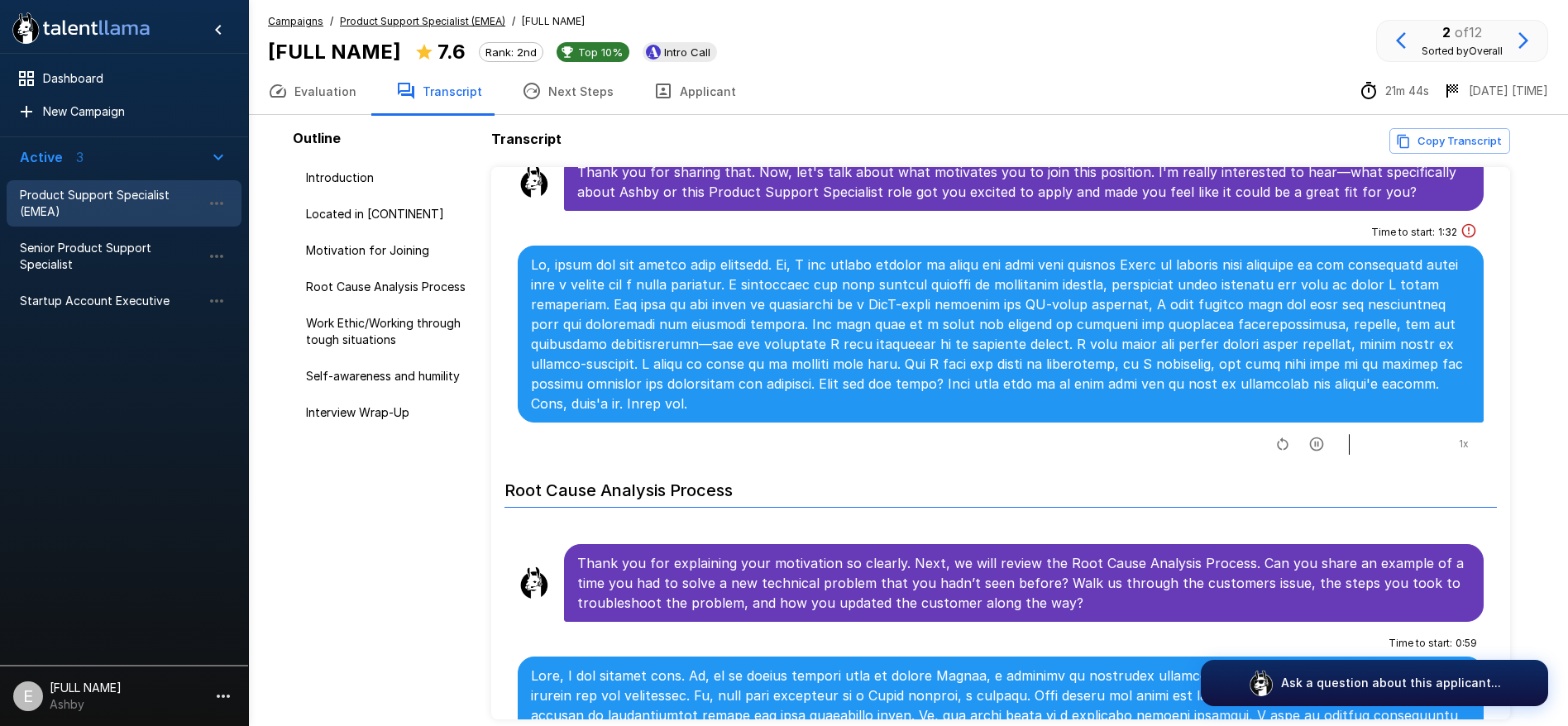 click at bounding box center (1001, 334) 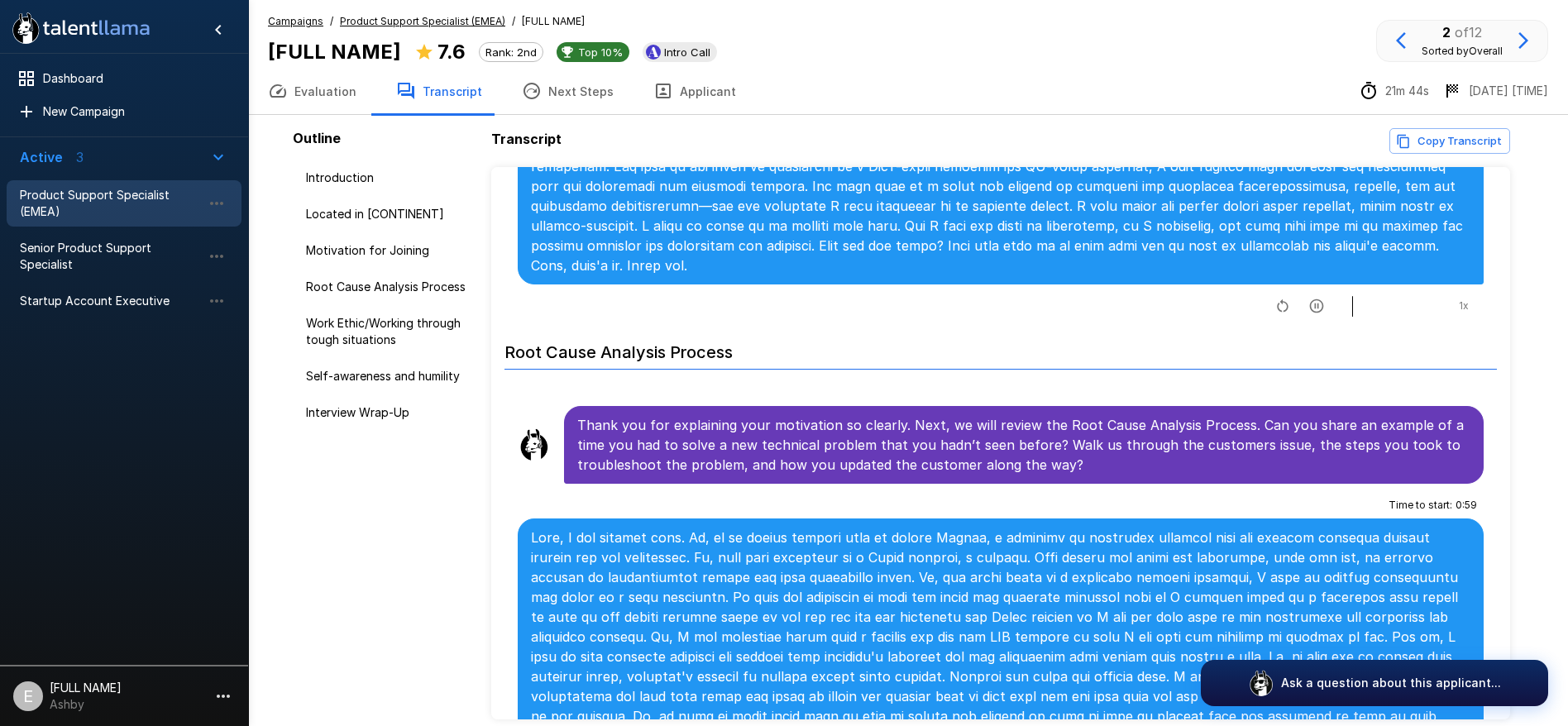 scroll, scrollTop: 711, scrollLeft: 0, axis: vertical 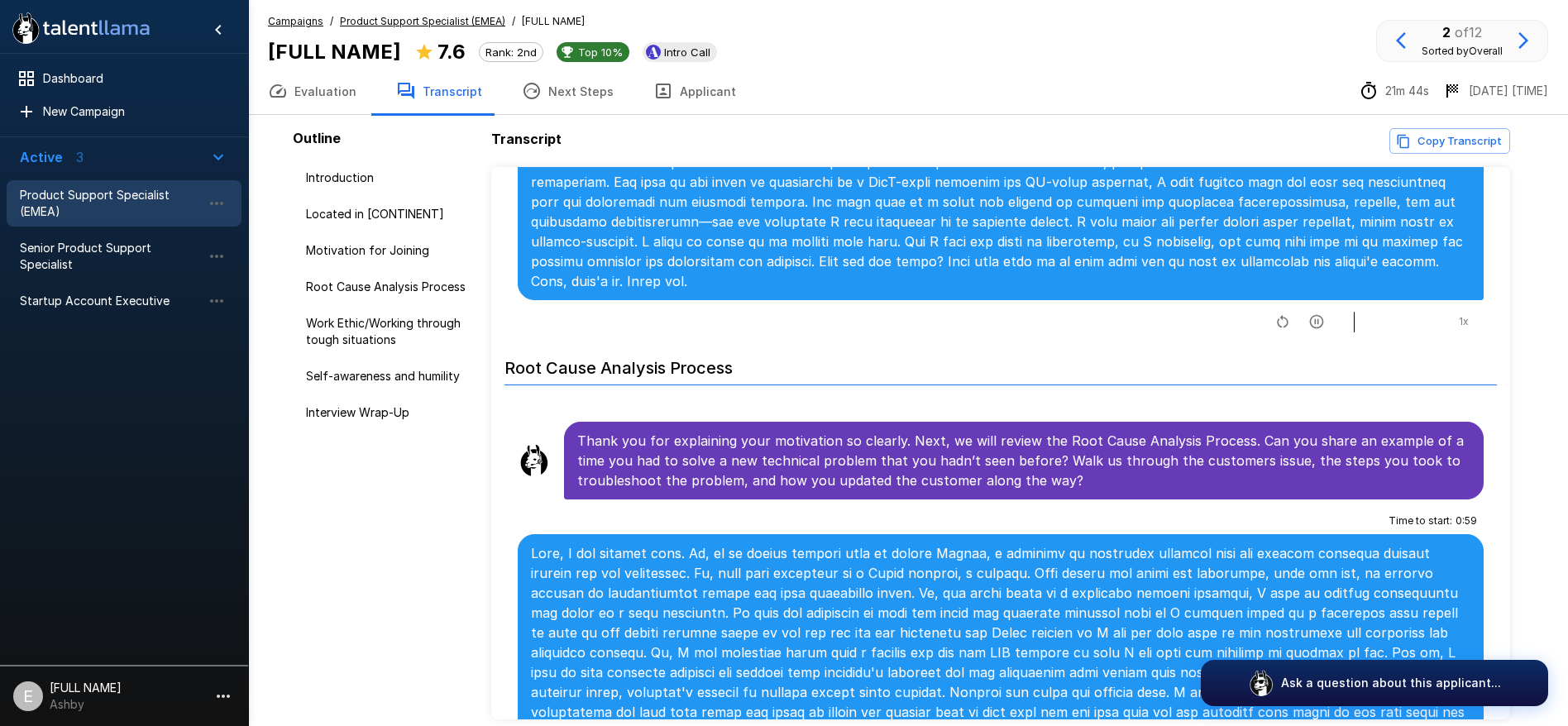 click 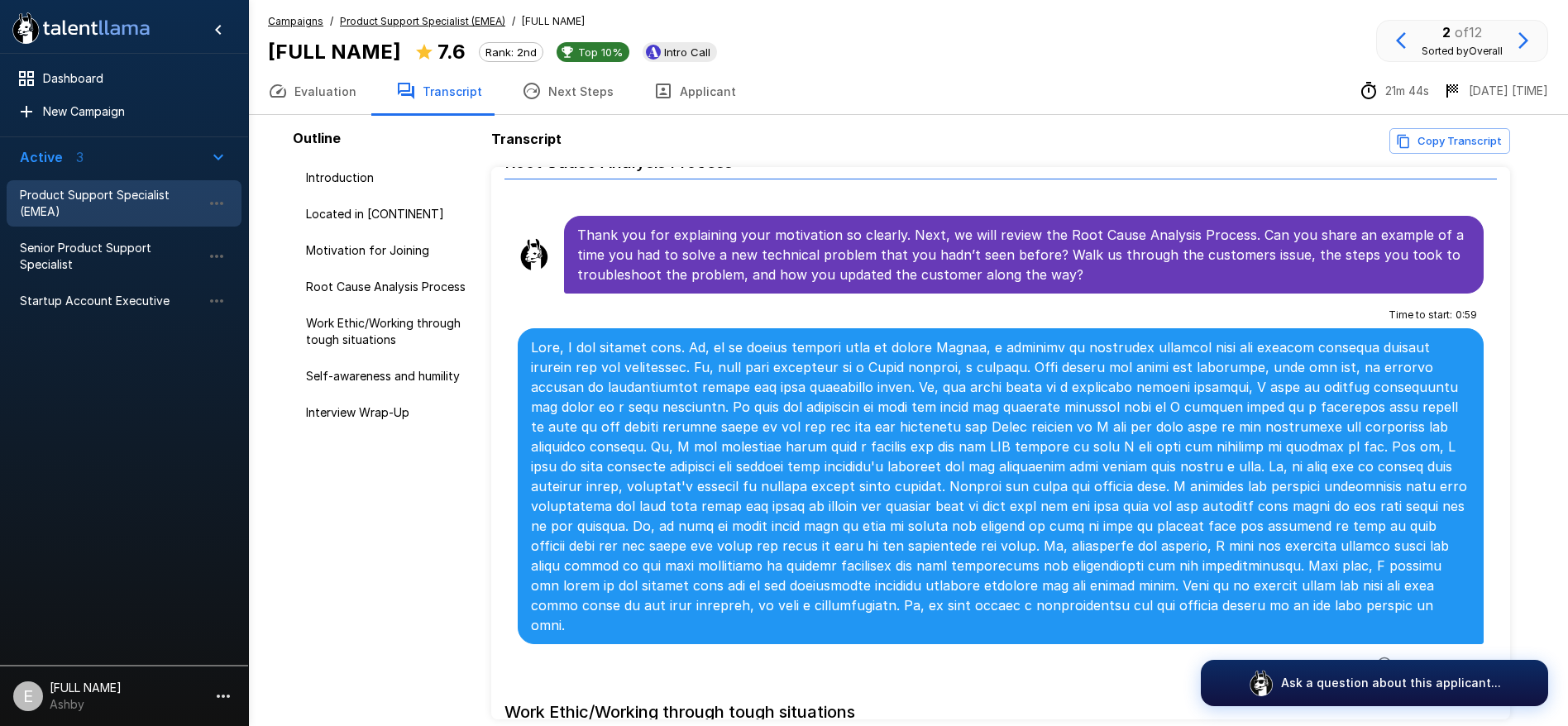 scroll, scrollTop: 916, scrollLeft: 0, axis: vertical 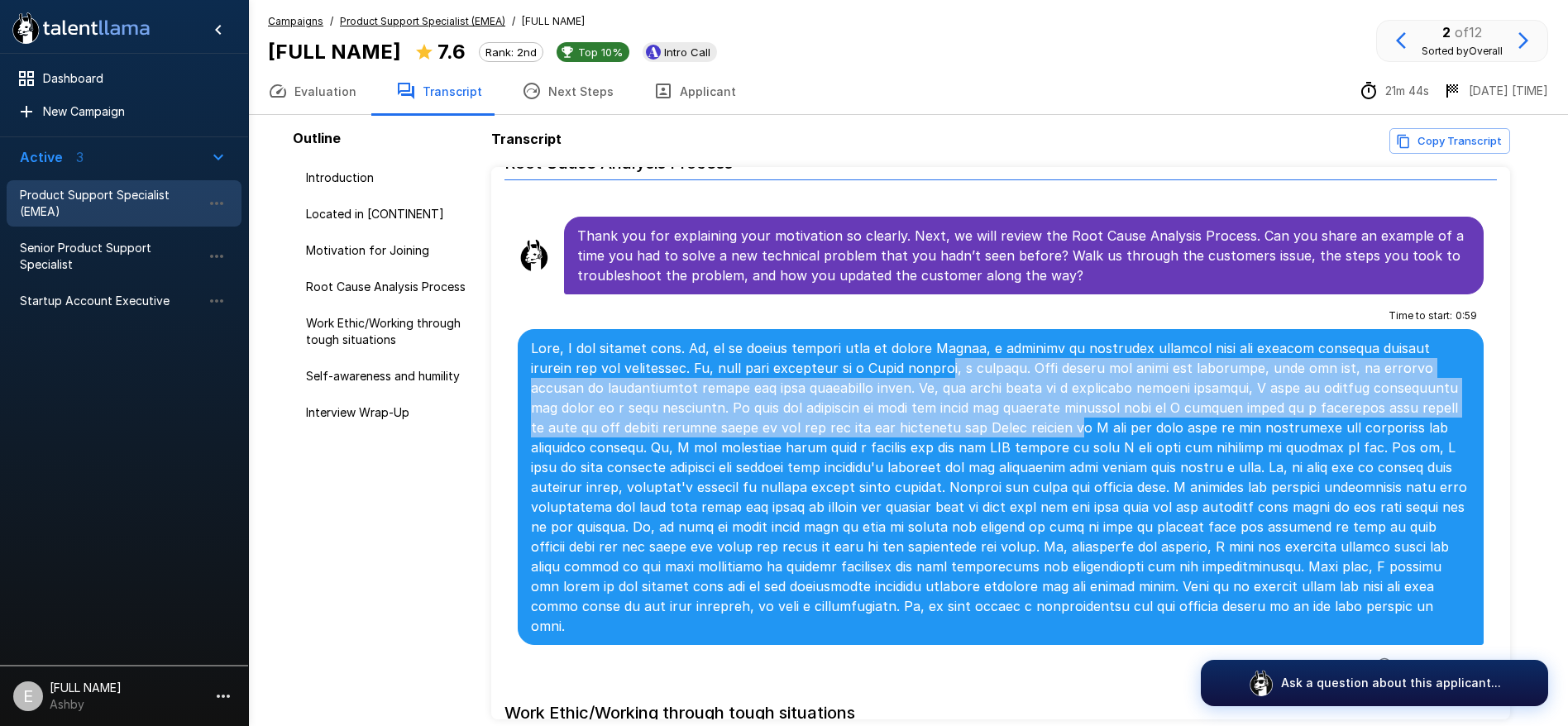 drag, startPoint x: 934, startPoint y: 375, endPoint x: 944, endPoint y: 427, distance: 52.952809 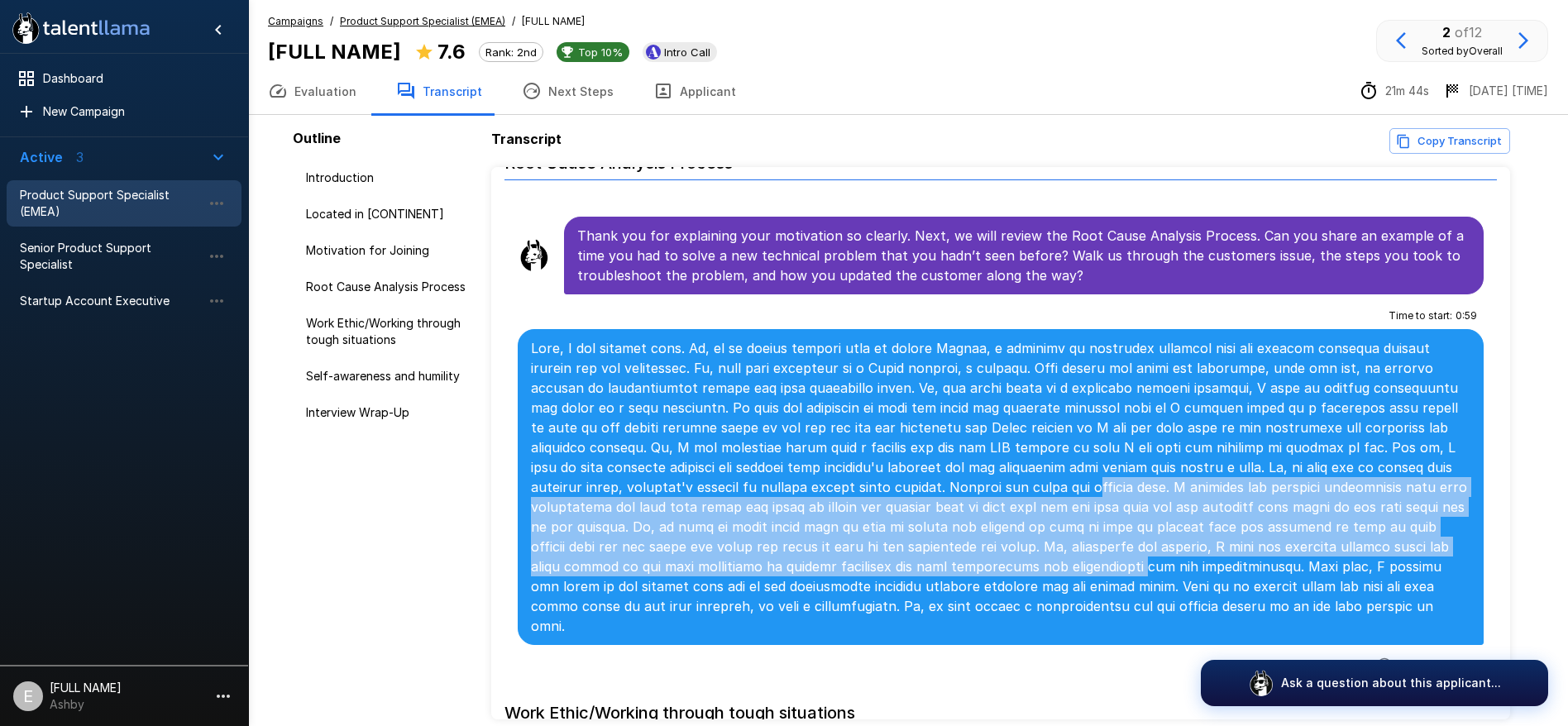 drag, startPoint x: 946, startPoint y: 482, endPoint x: 965, endPoint y: 561, distance: 81.25269 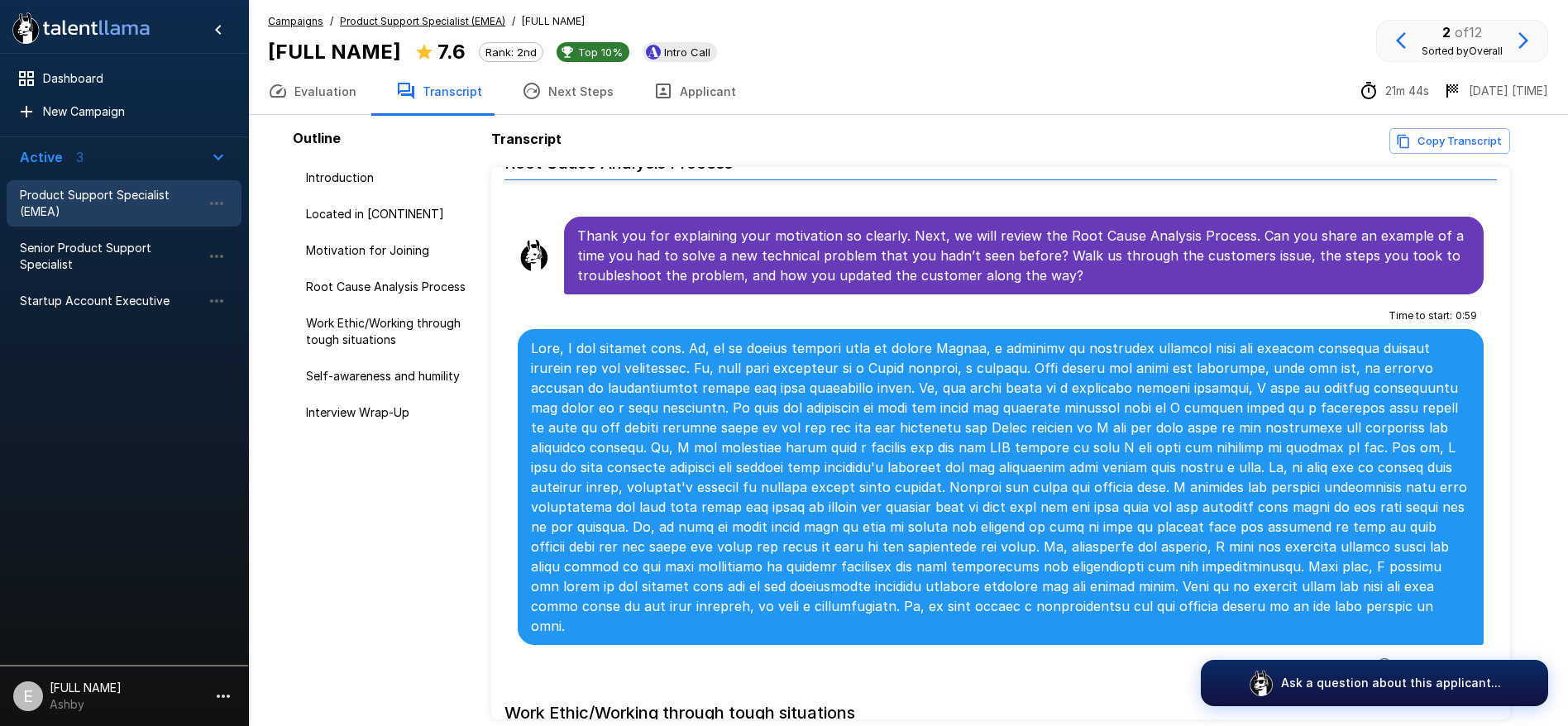 click at bounding box center [1001, 487] 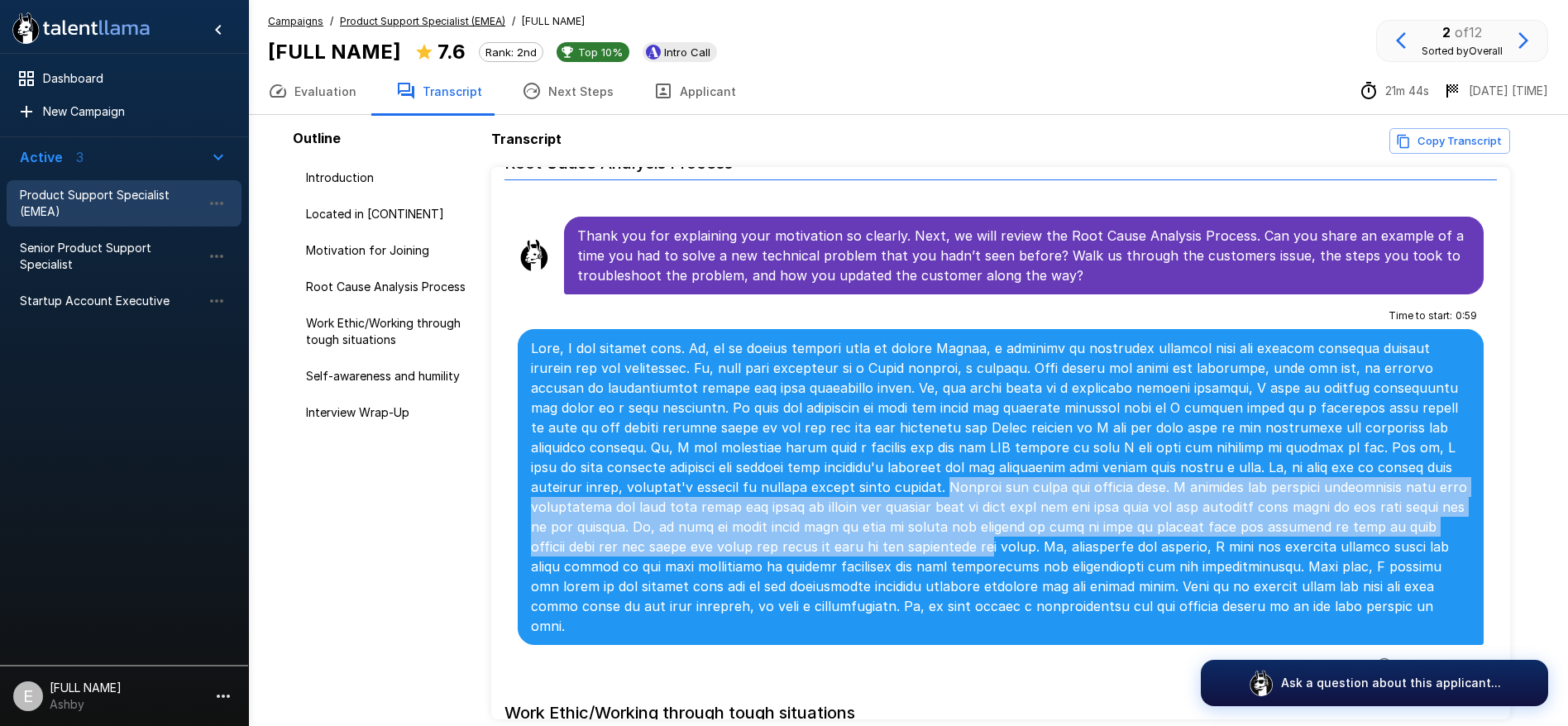 drag, startPoint x: 796, startPoint y: 489, endPoint x: 810, endPoint y: 549, distance: 61.611687 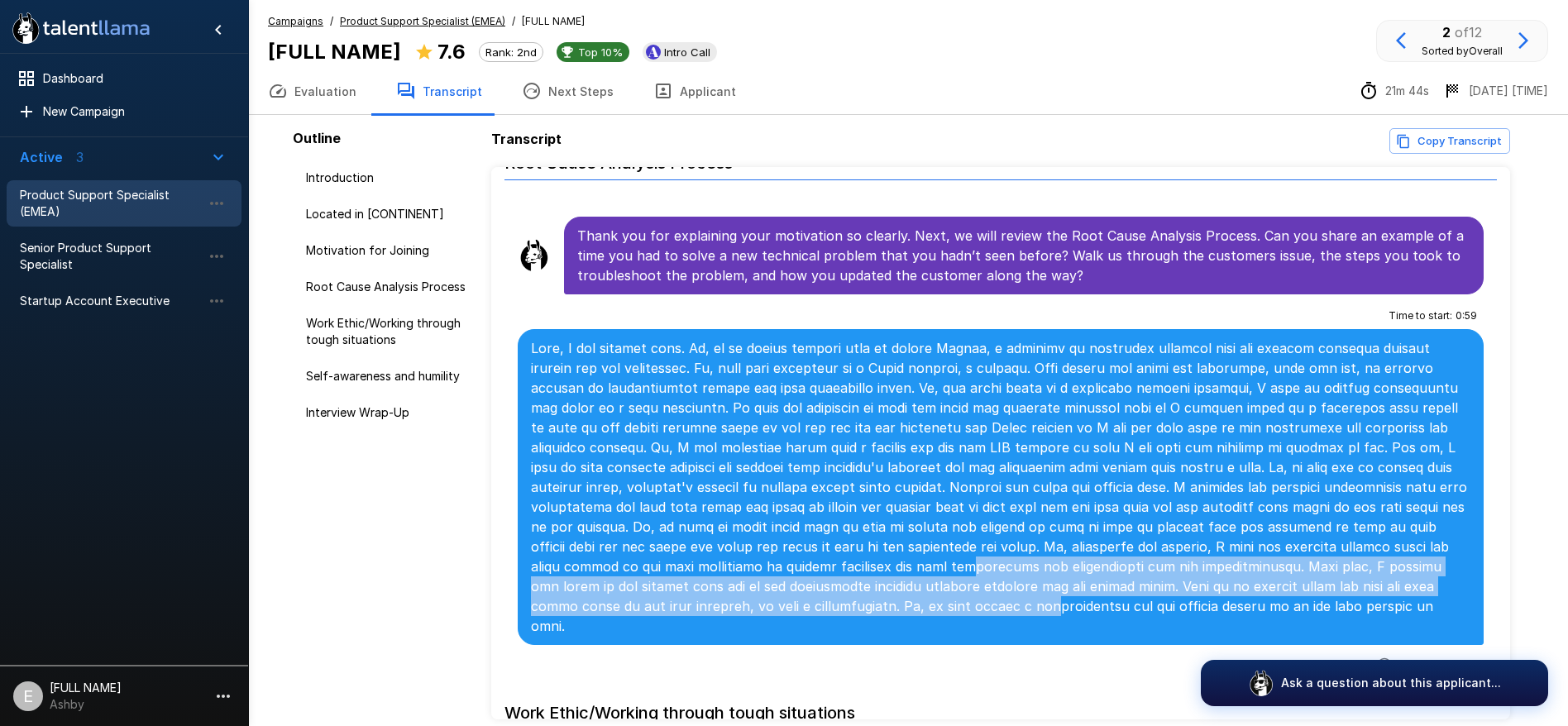 drag, startPoint x: 797, startPoint y: 568, endPoint x: 797, endPoint y: 599, distance: 31 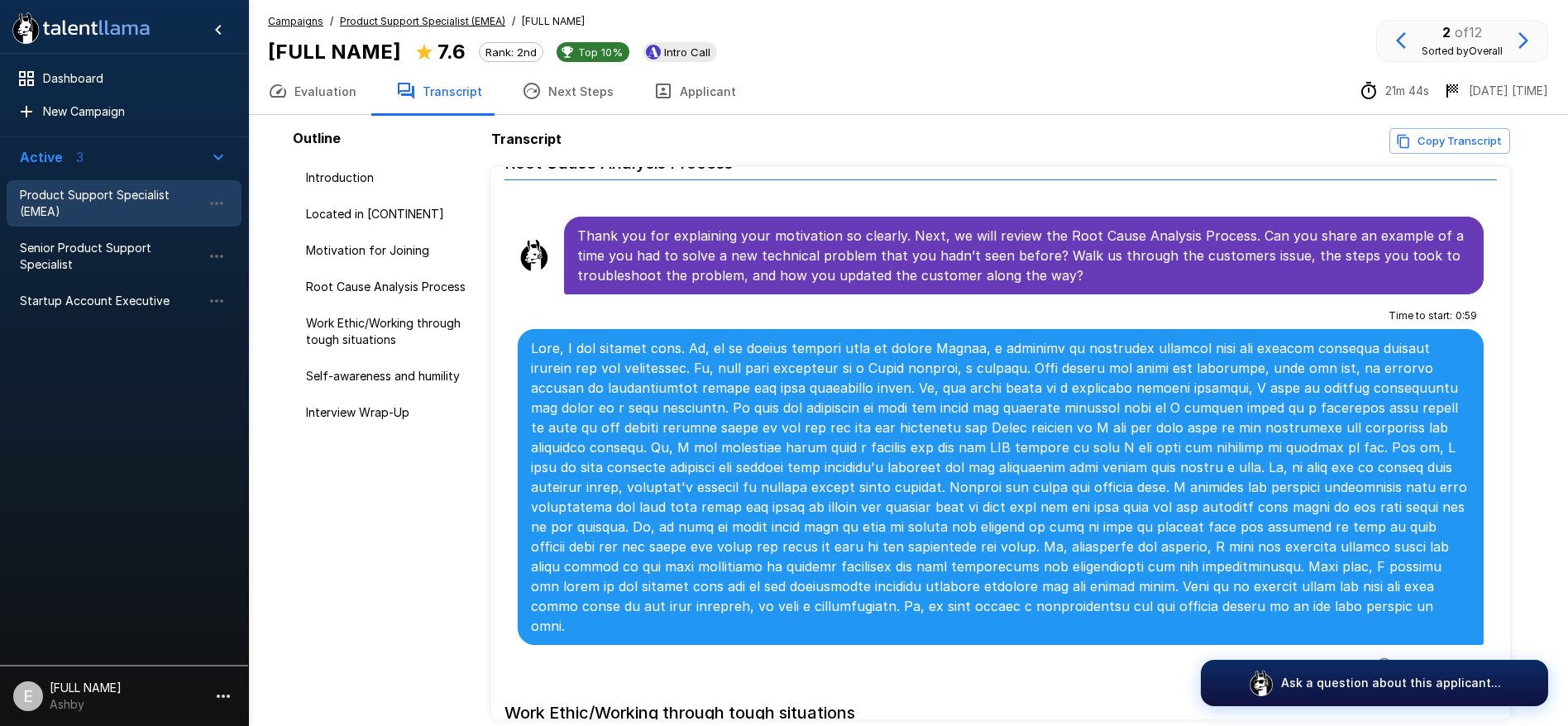 click at bounding box center [1001, 487] 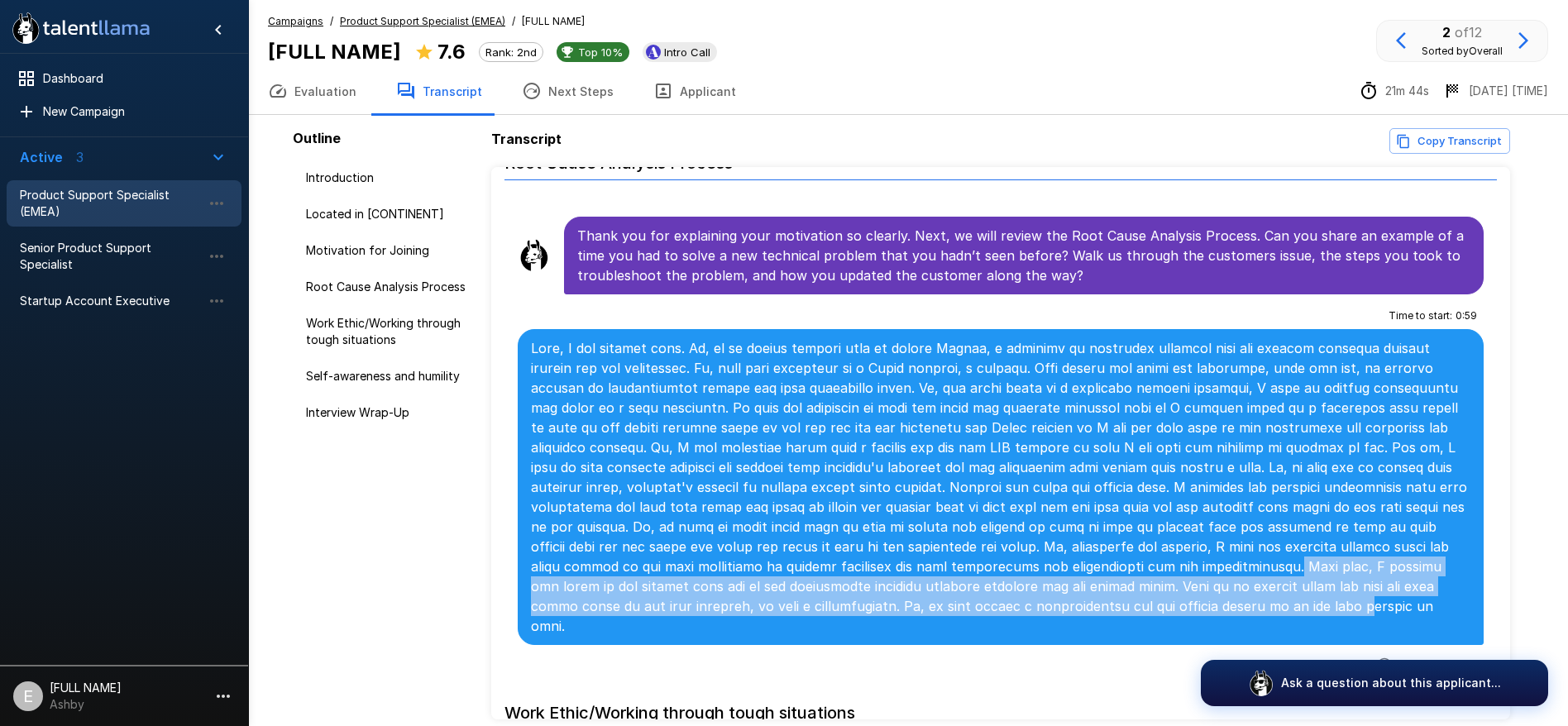 drag, startPoint x: 1113, startPoint y: 573, endPoint x: 1113, endPoint y: 604, distance: 31 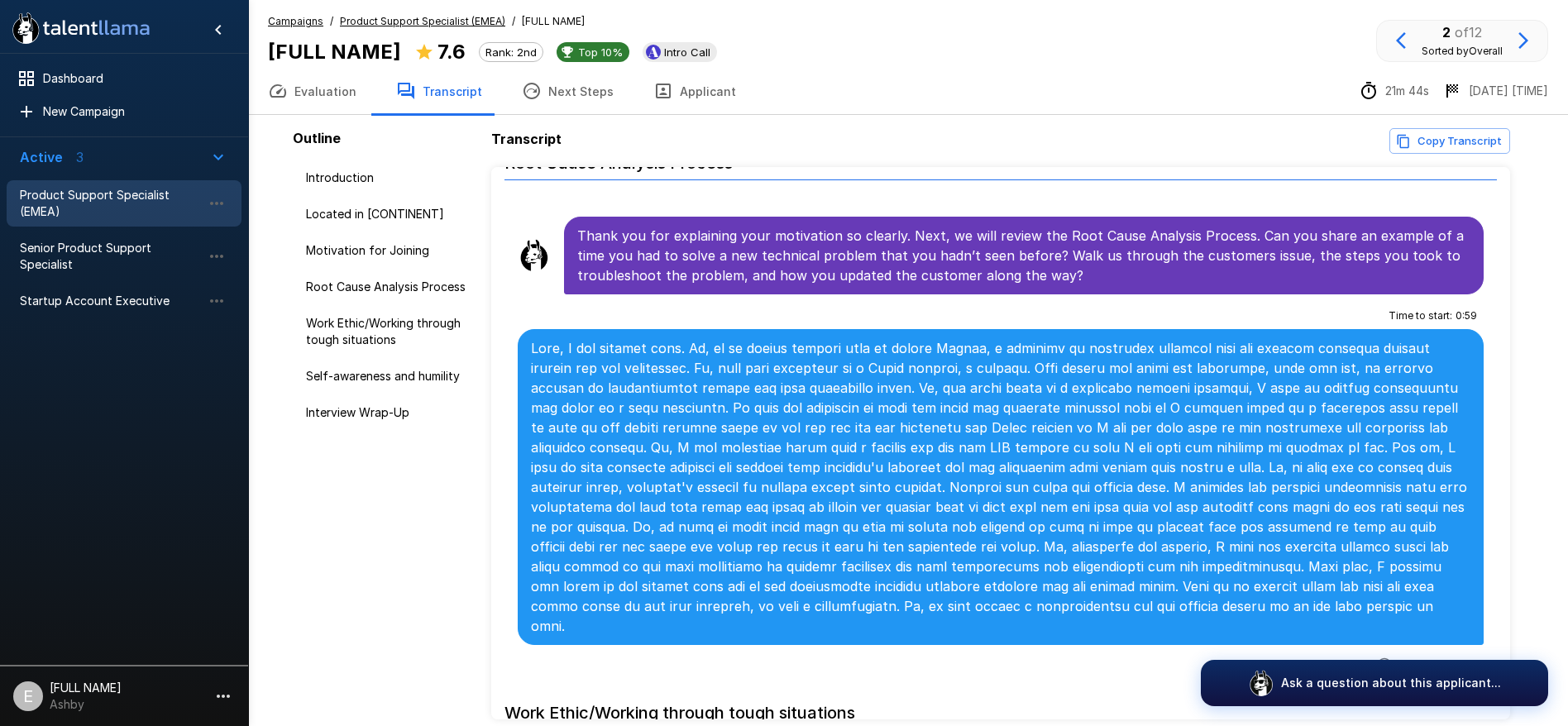click at bounding box center [1001, 487] 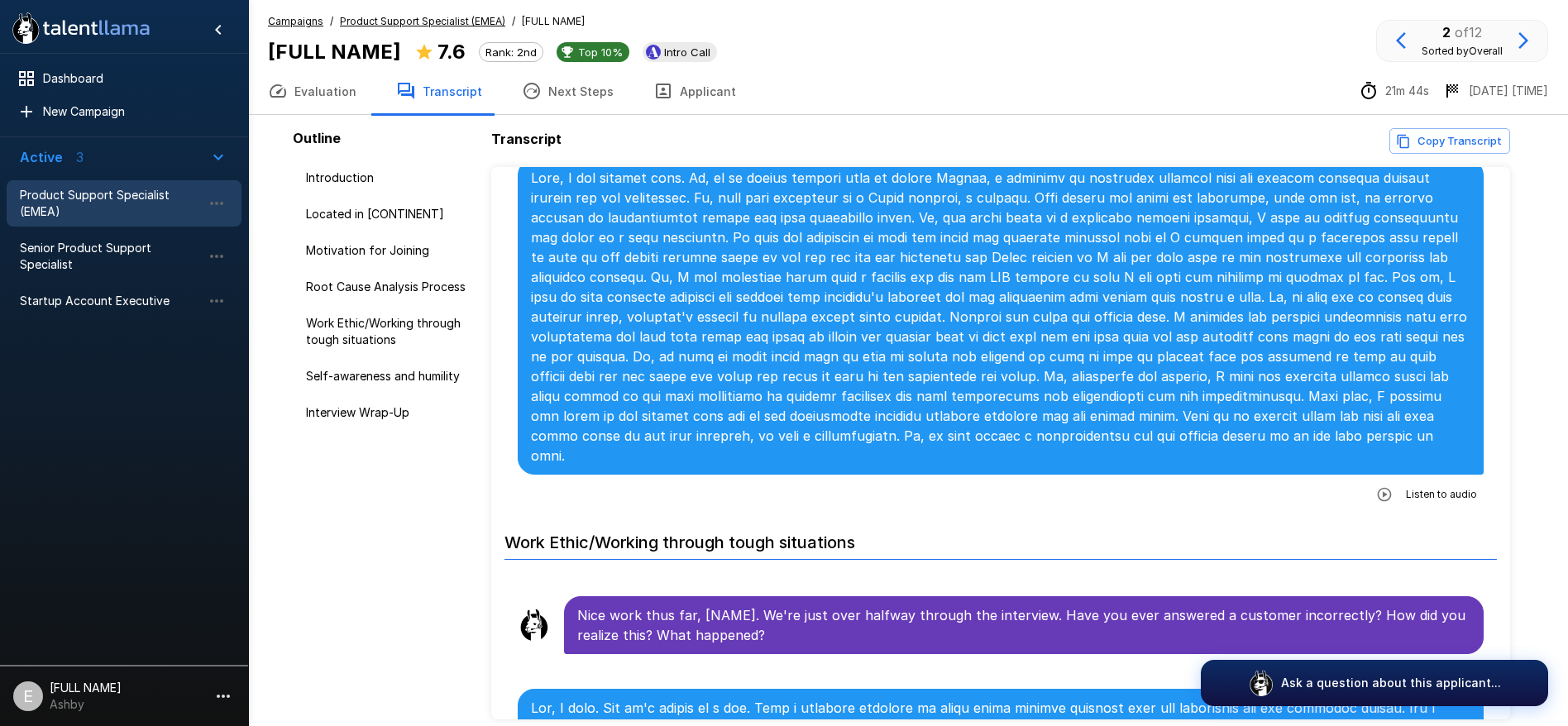 scroll, scrollTop: 1190, scrollLeft: 0, axis: vertical 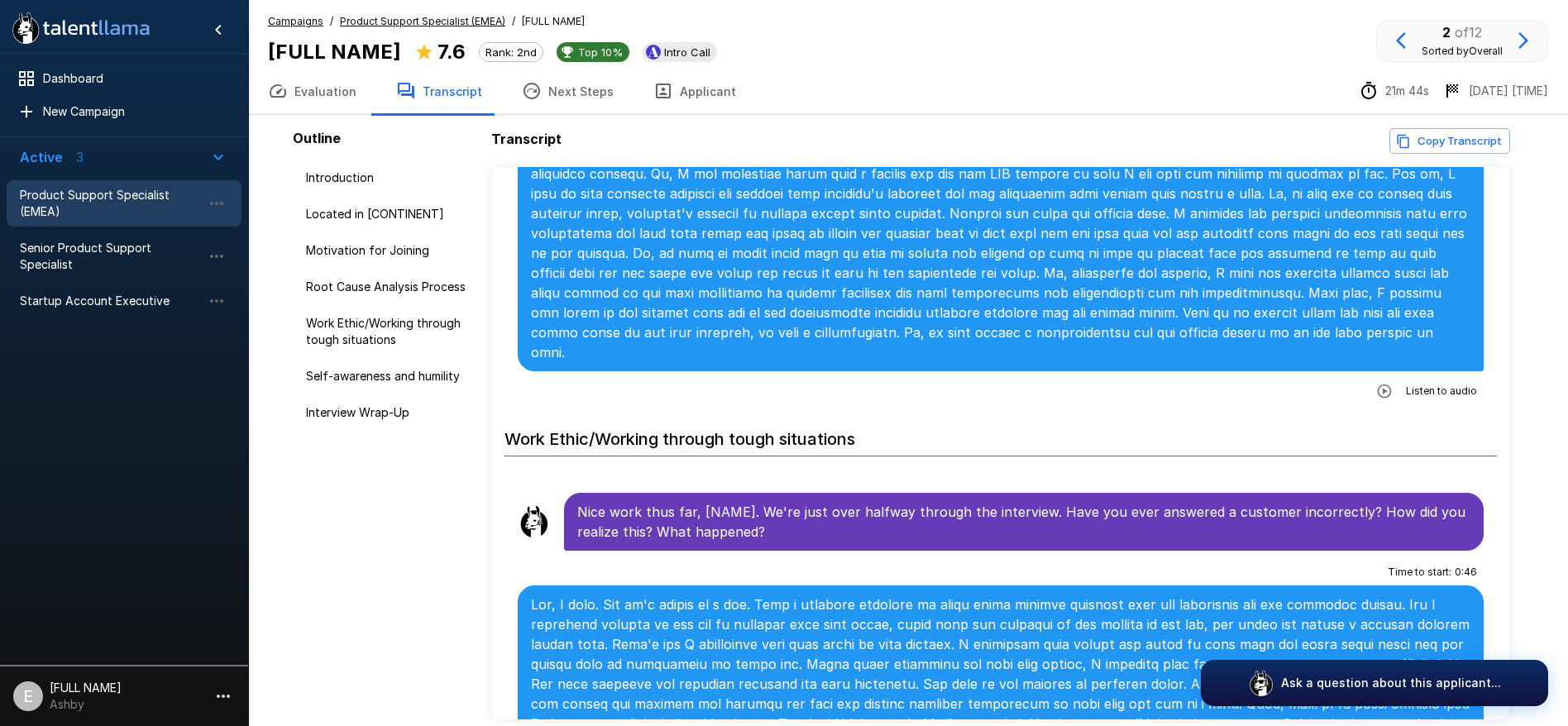 click at bounding box center [1001, 724] 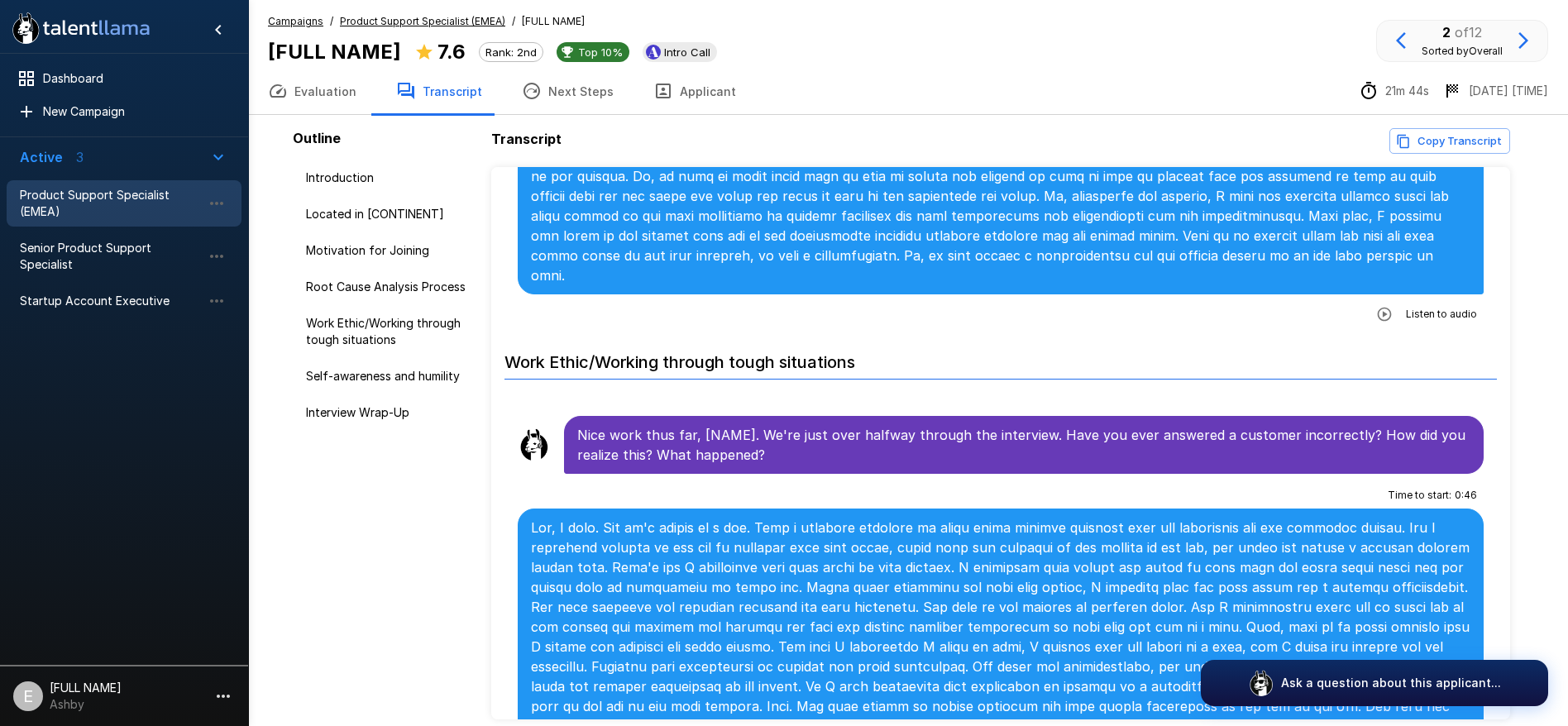 scroll, scrollTop: 1265, scrollLeft: 0, axis: vertical 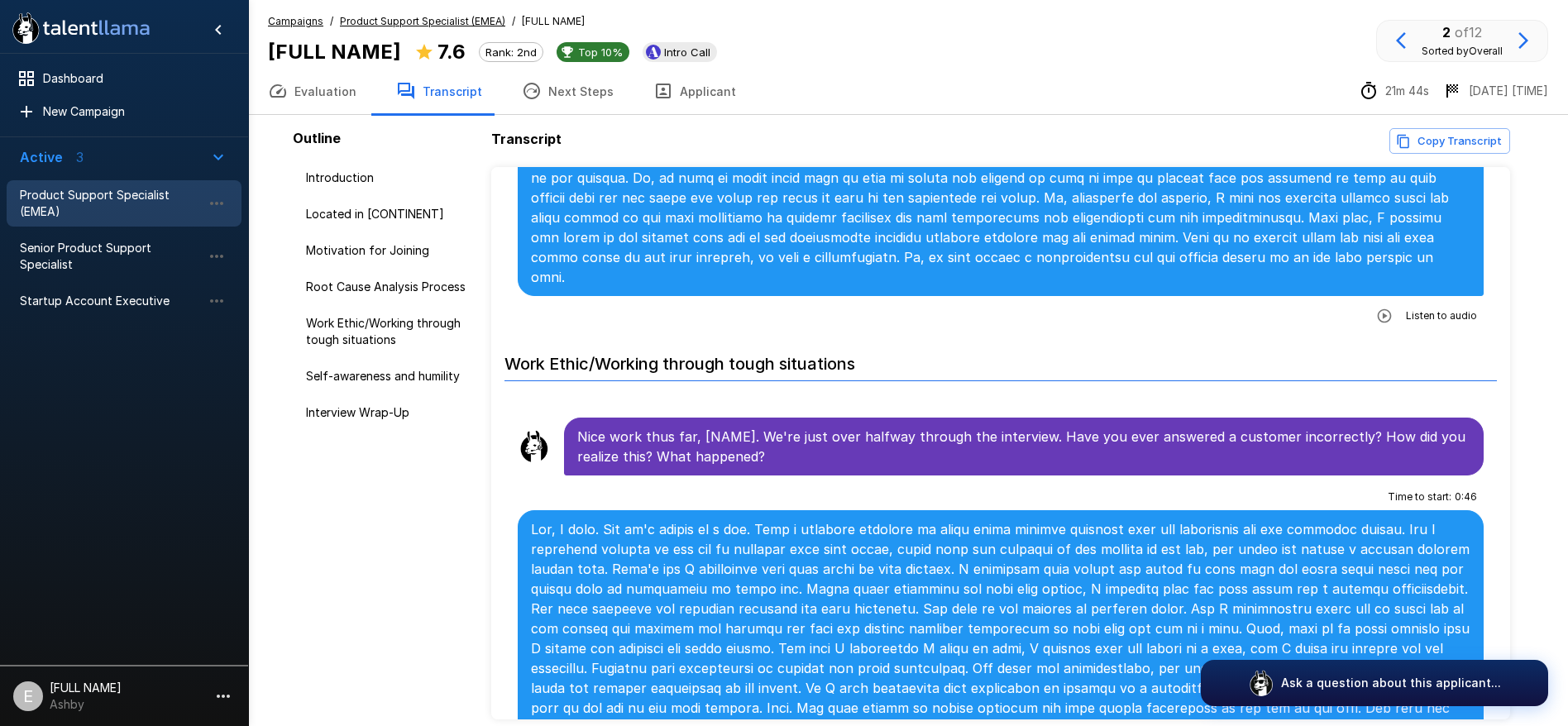click at bounding box center (1001, 648) 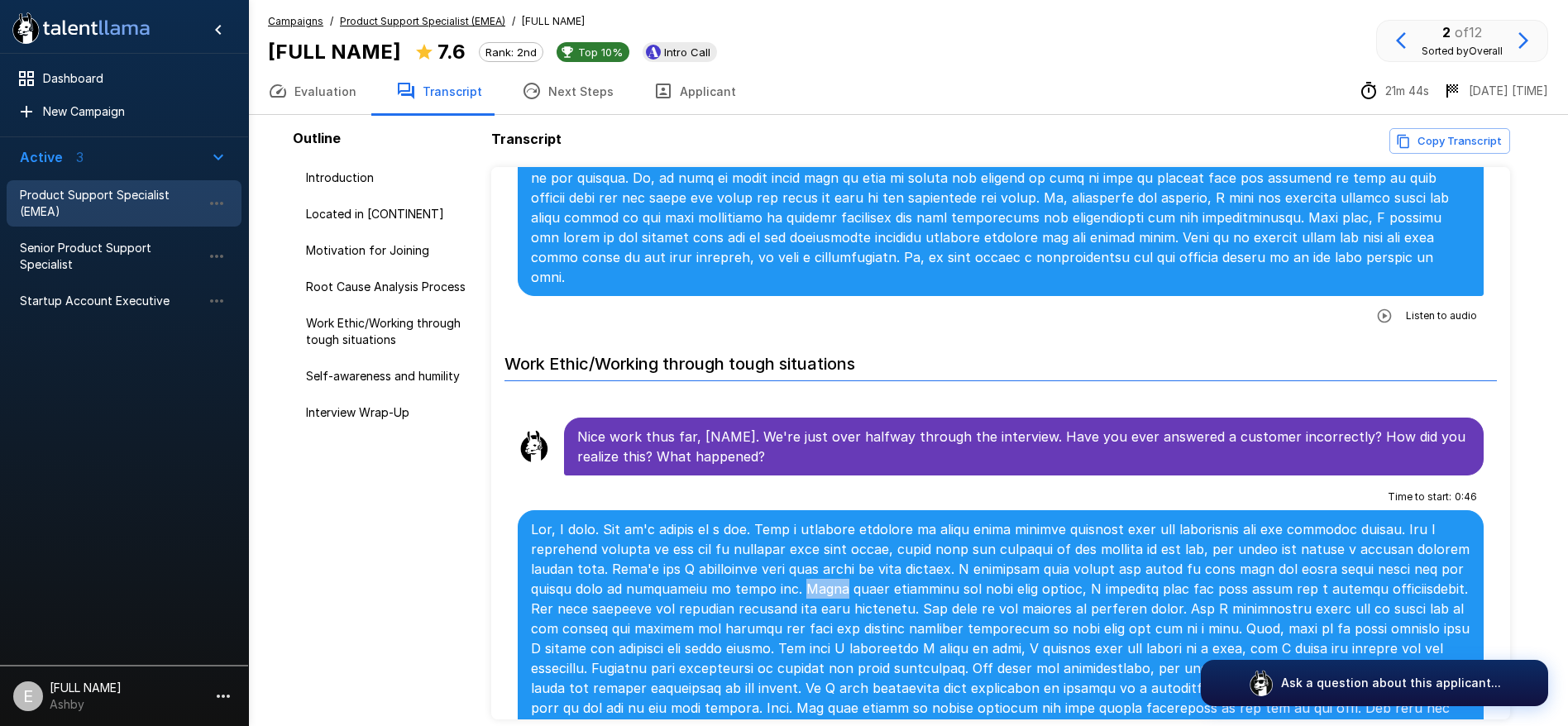 click at bounding box center [1001, 648] 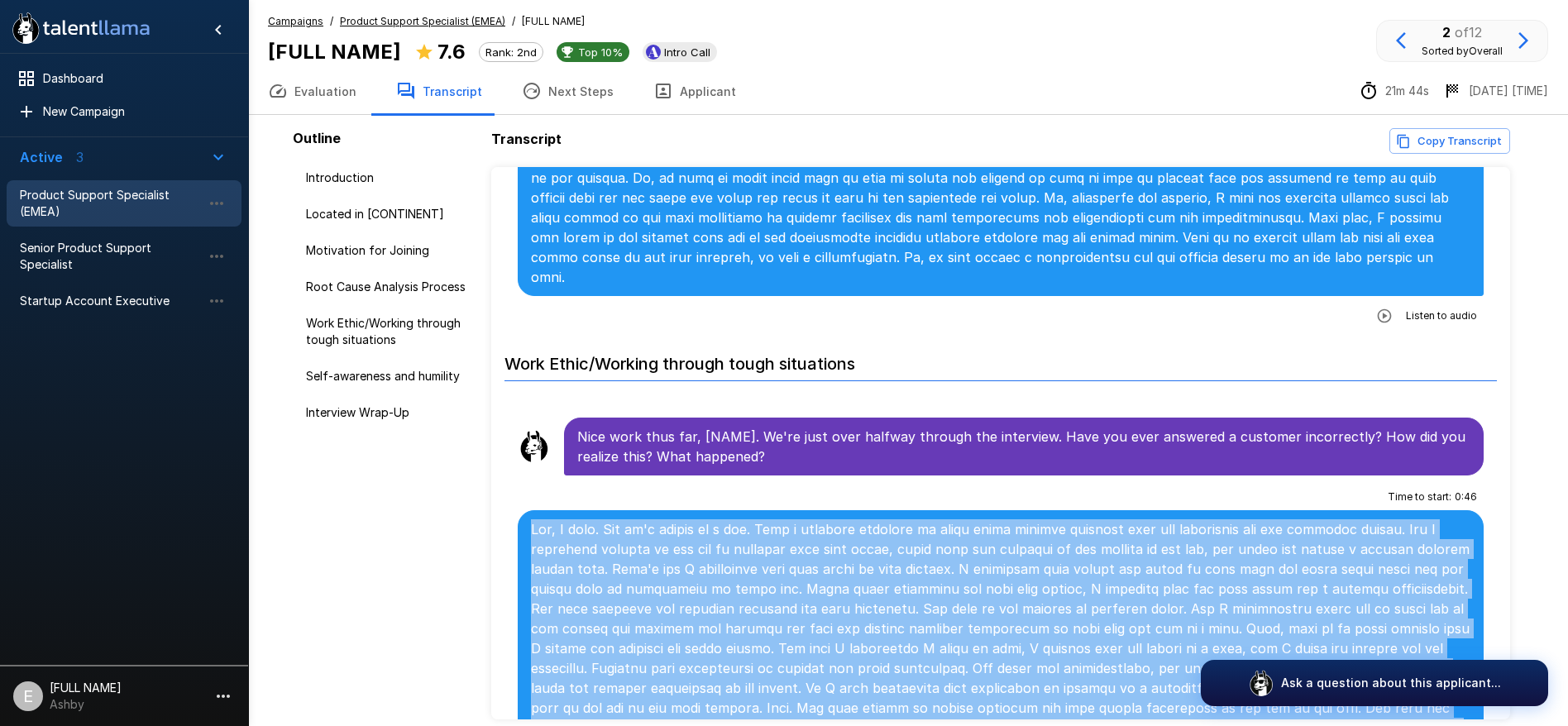 click at bounding box center [1001, 648] 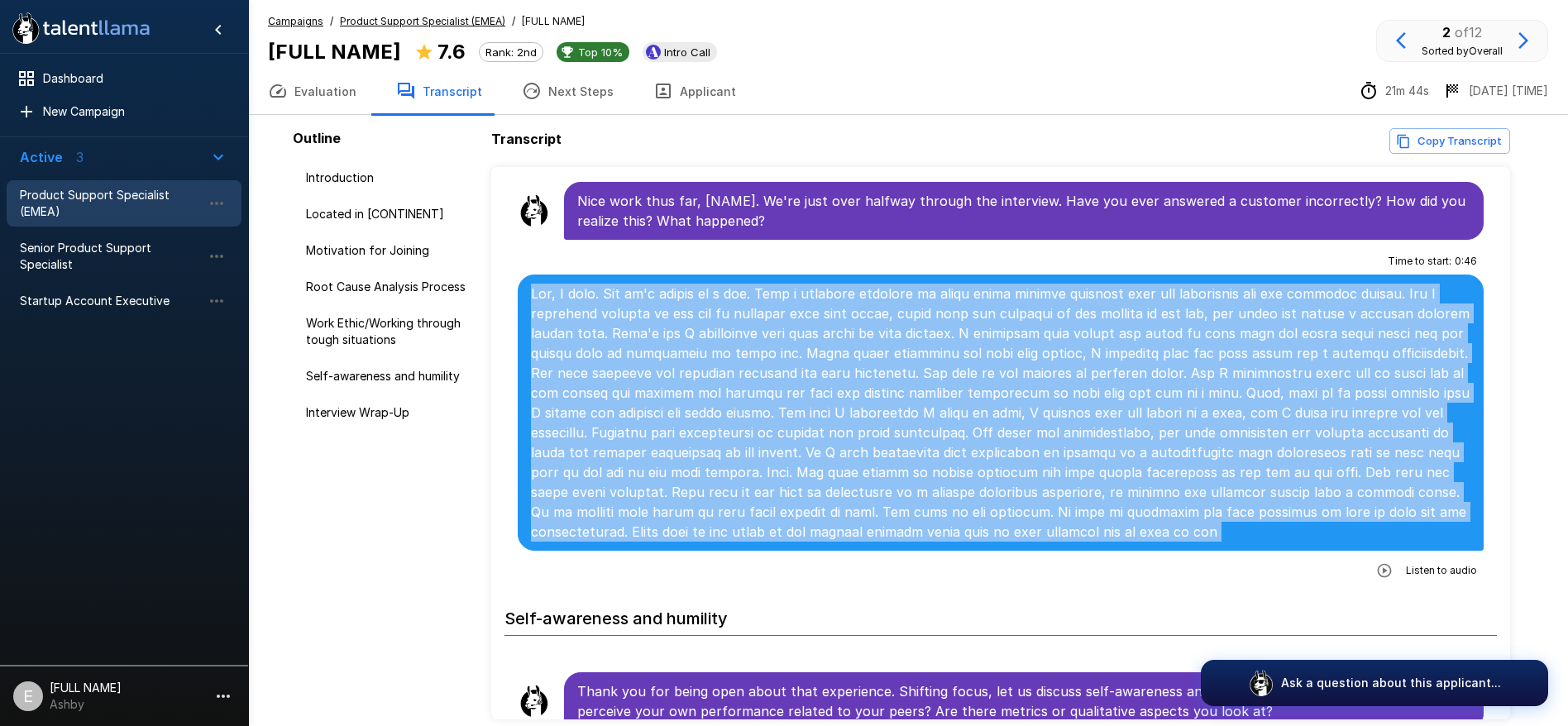 scroll, scrollTop: 1503, scrollLeft: 0, axis: vertical 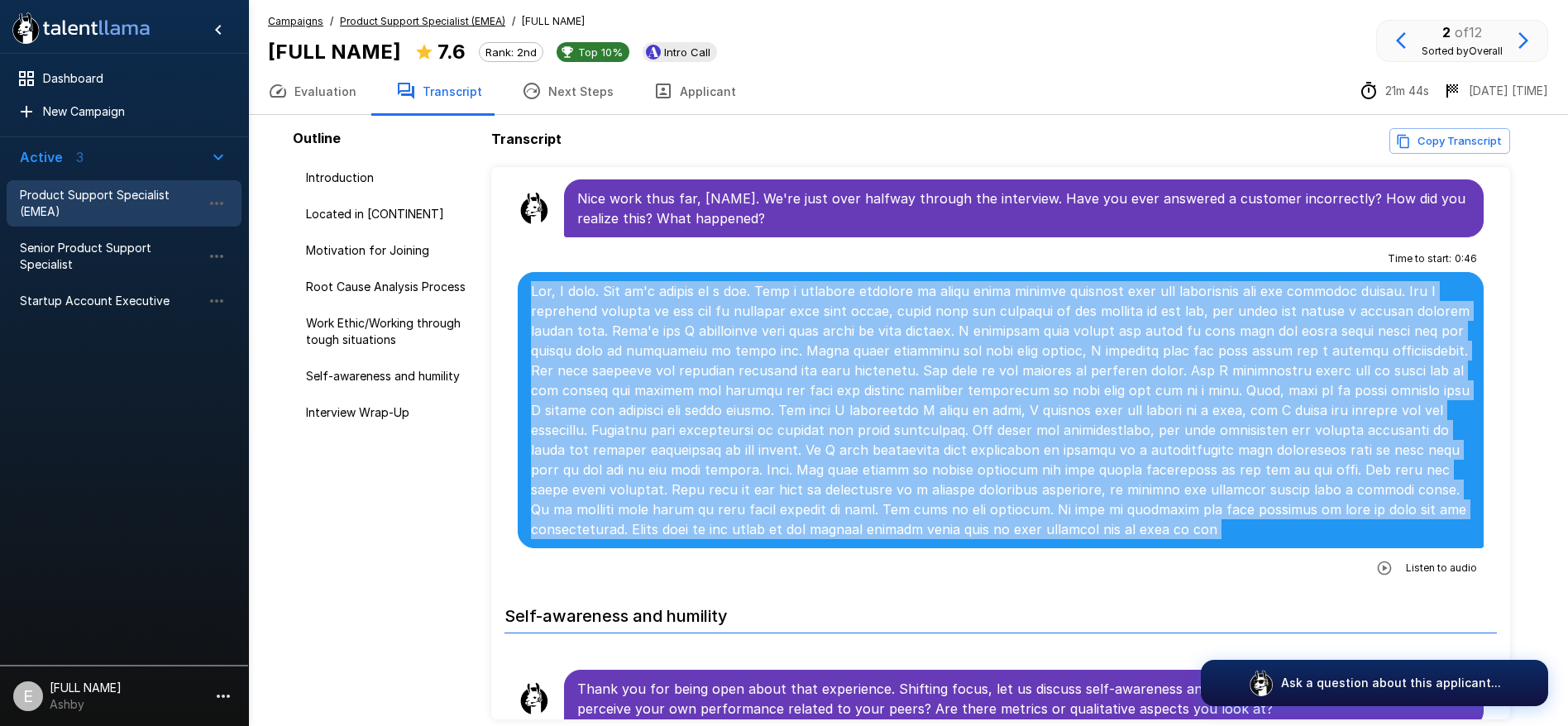 click 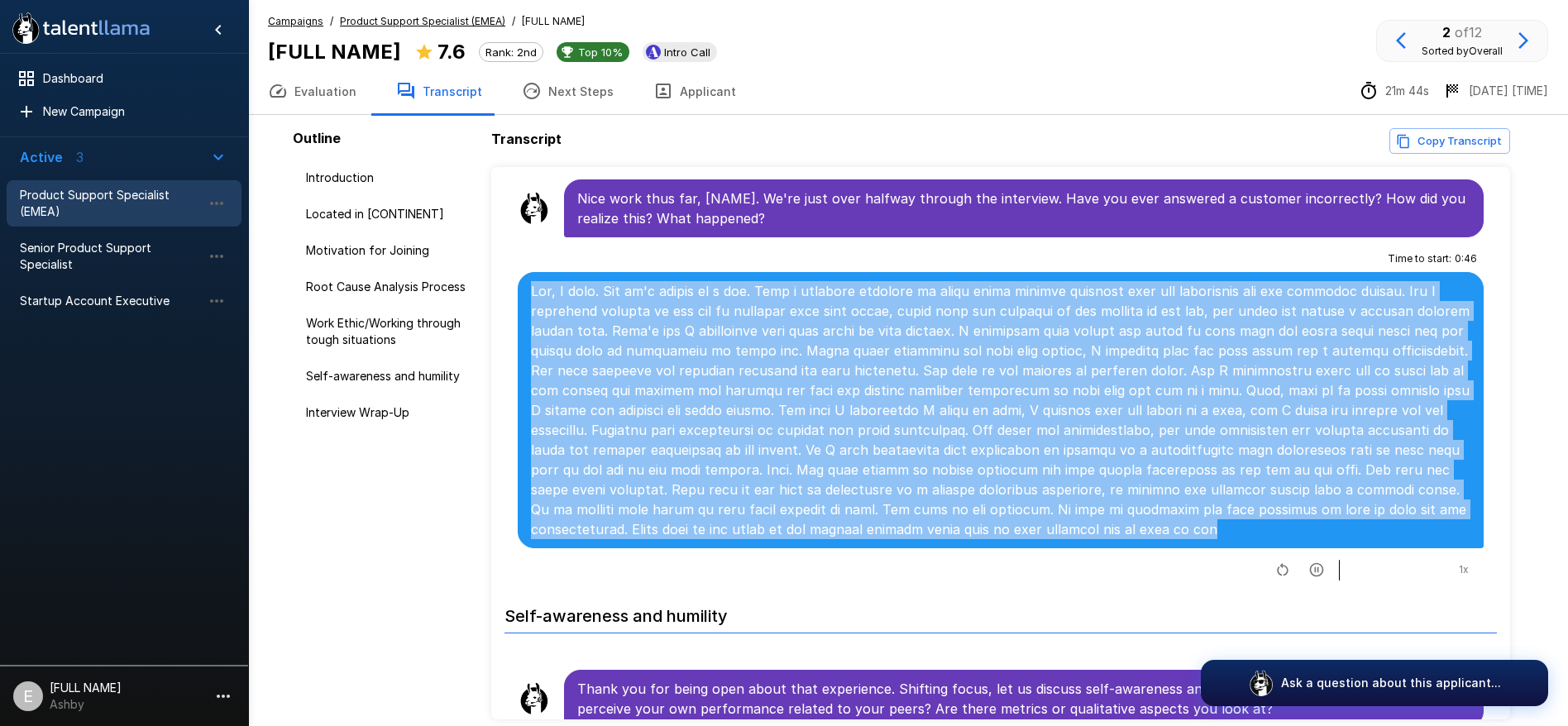 click on "1 x" at bounding box center [1464, 570] 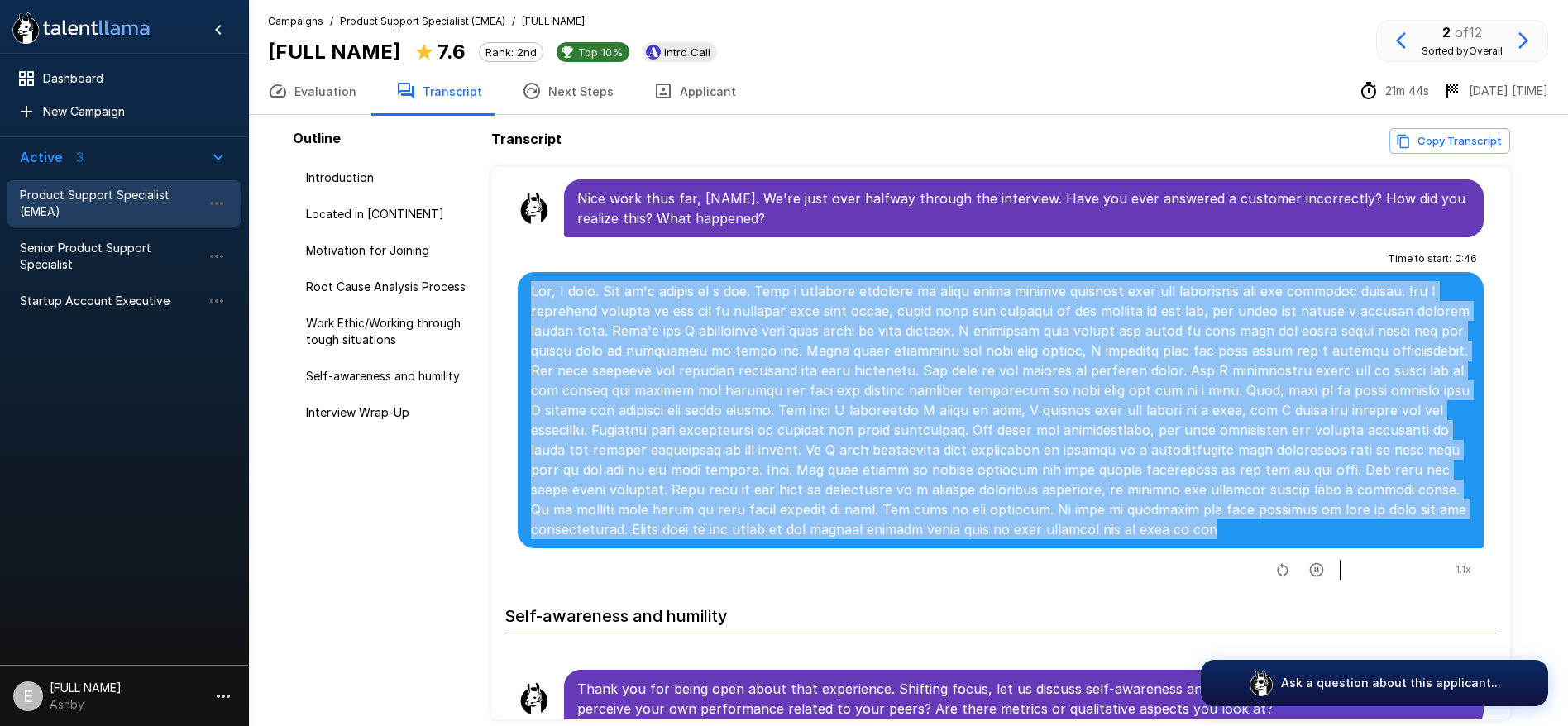 click on "1.1 x" at bounding box center (1463, 570) 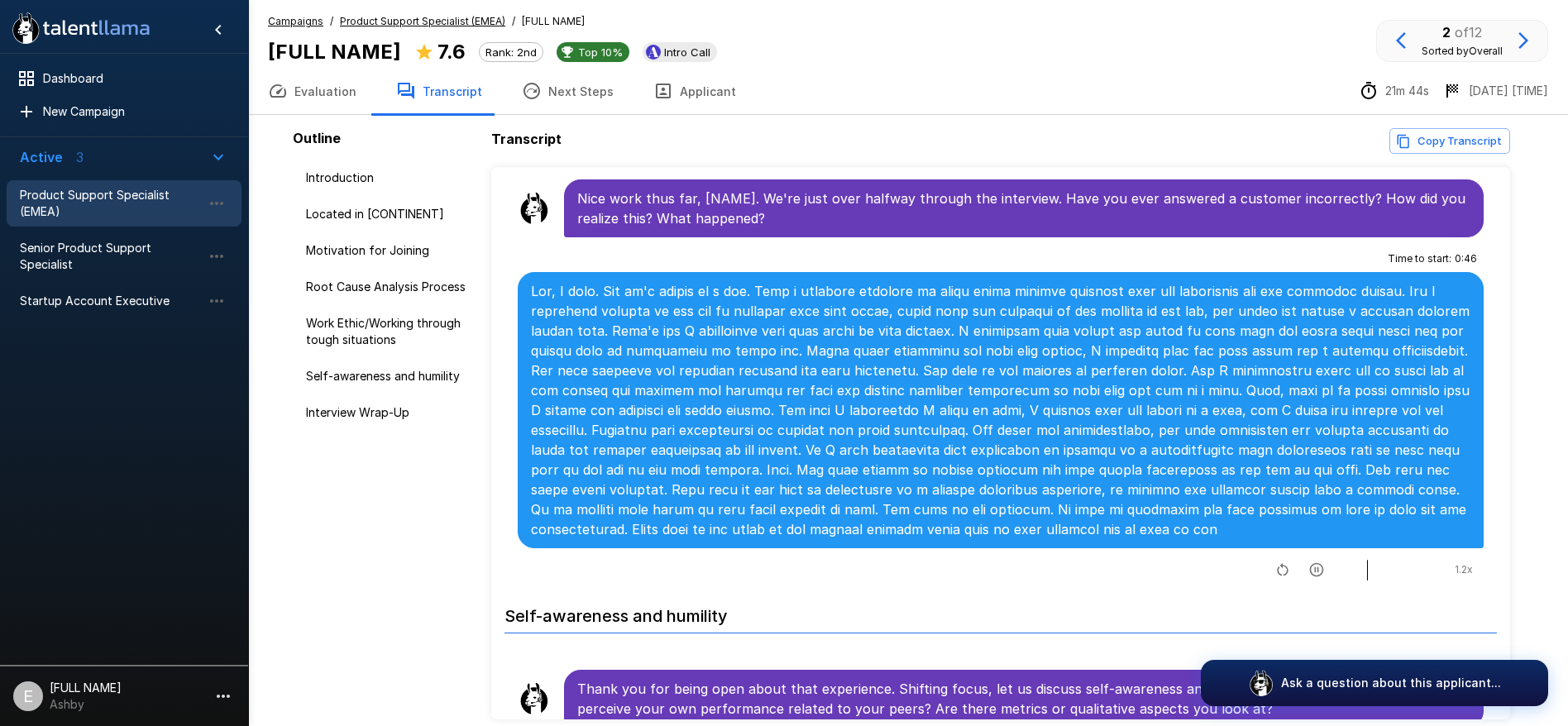 click on "Top 10%" at bounding box center [600, 52] 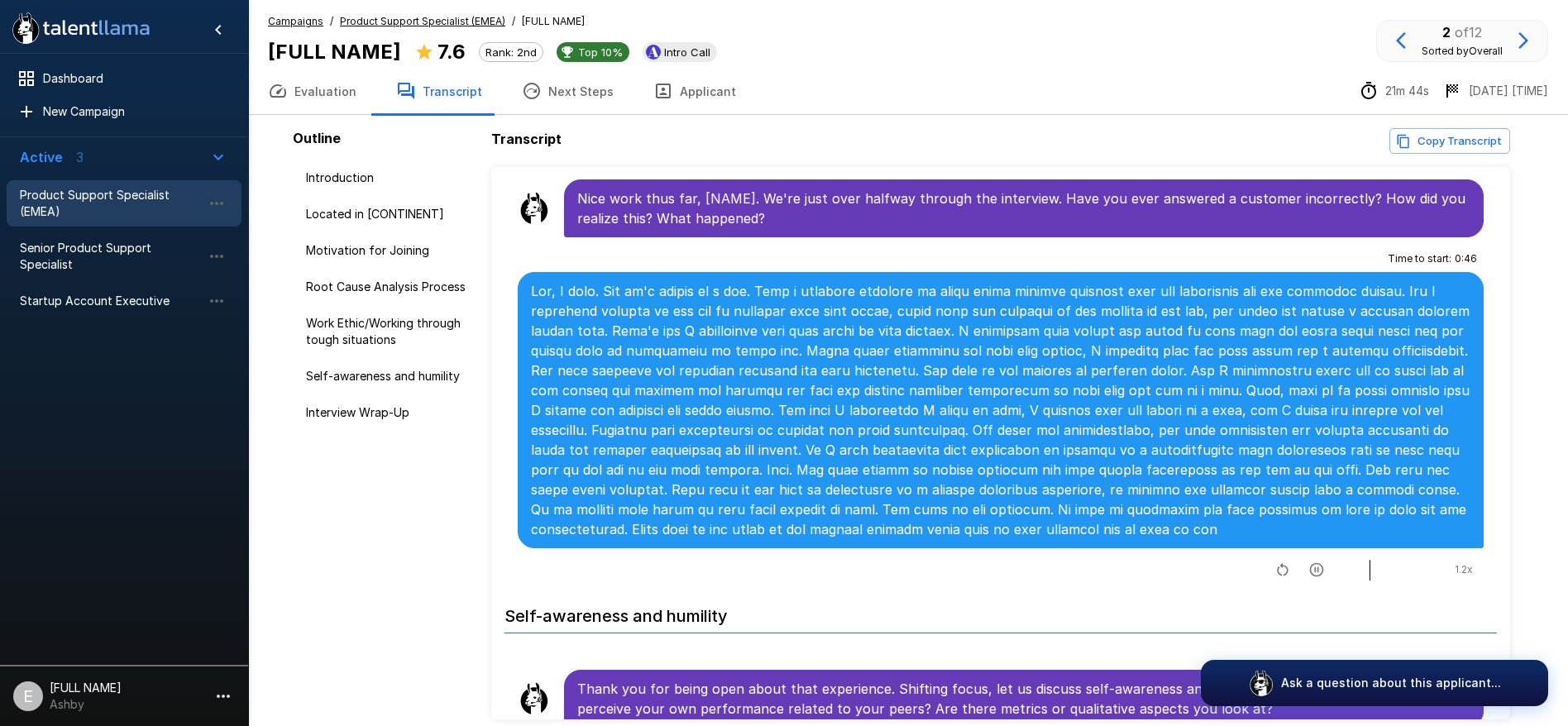 click 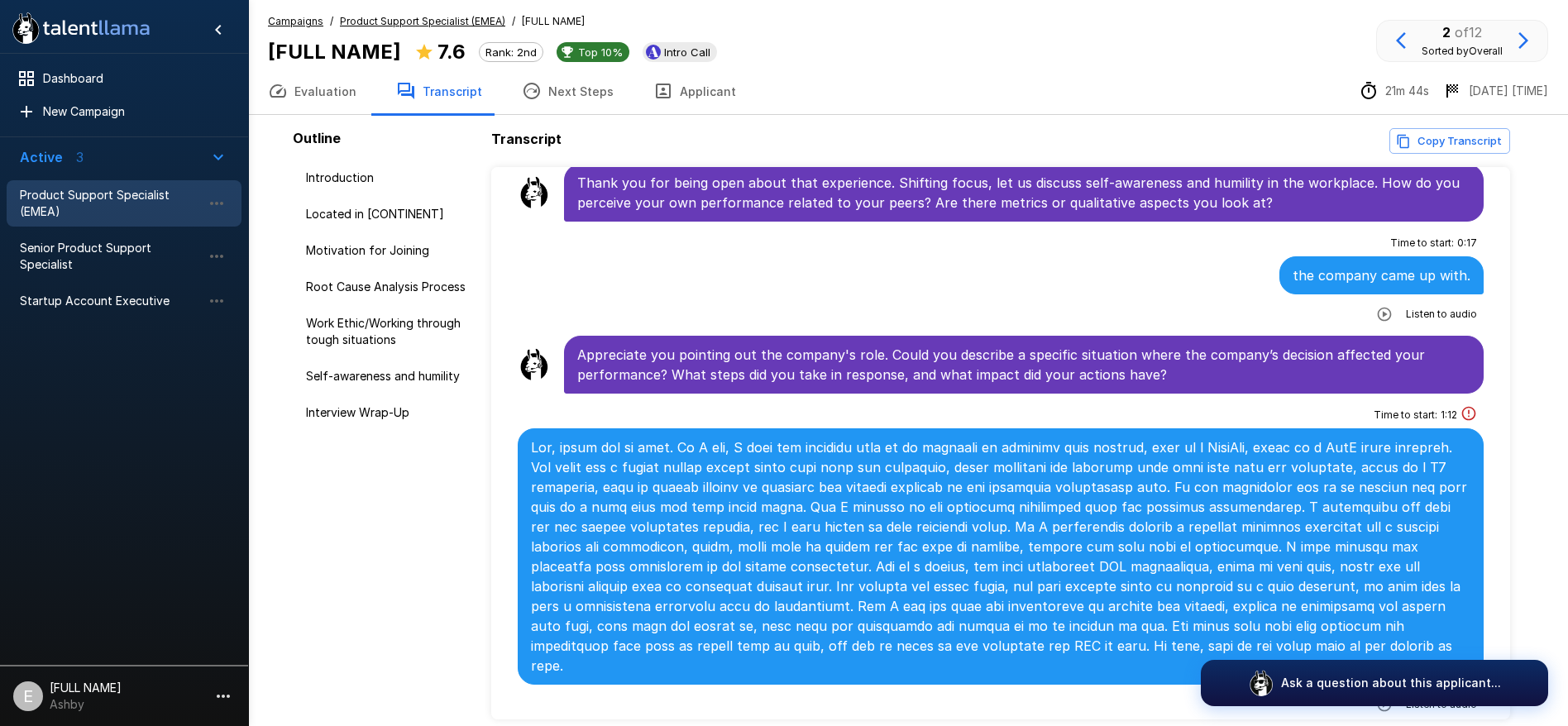 scroll, scrollTop: 2037, scrollLeft: 0, axis: vertical 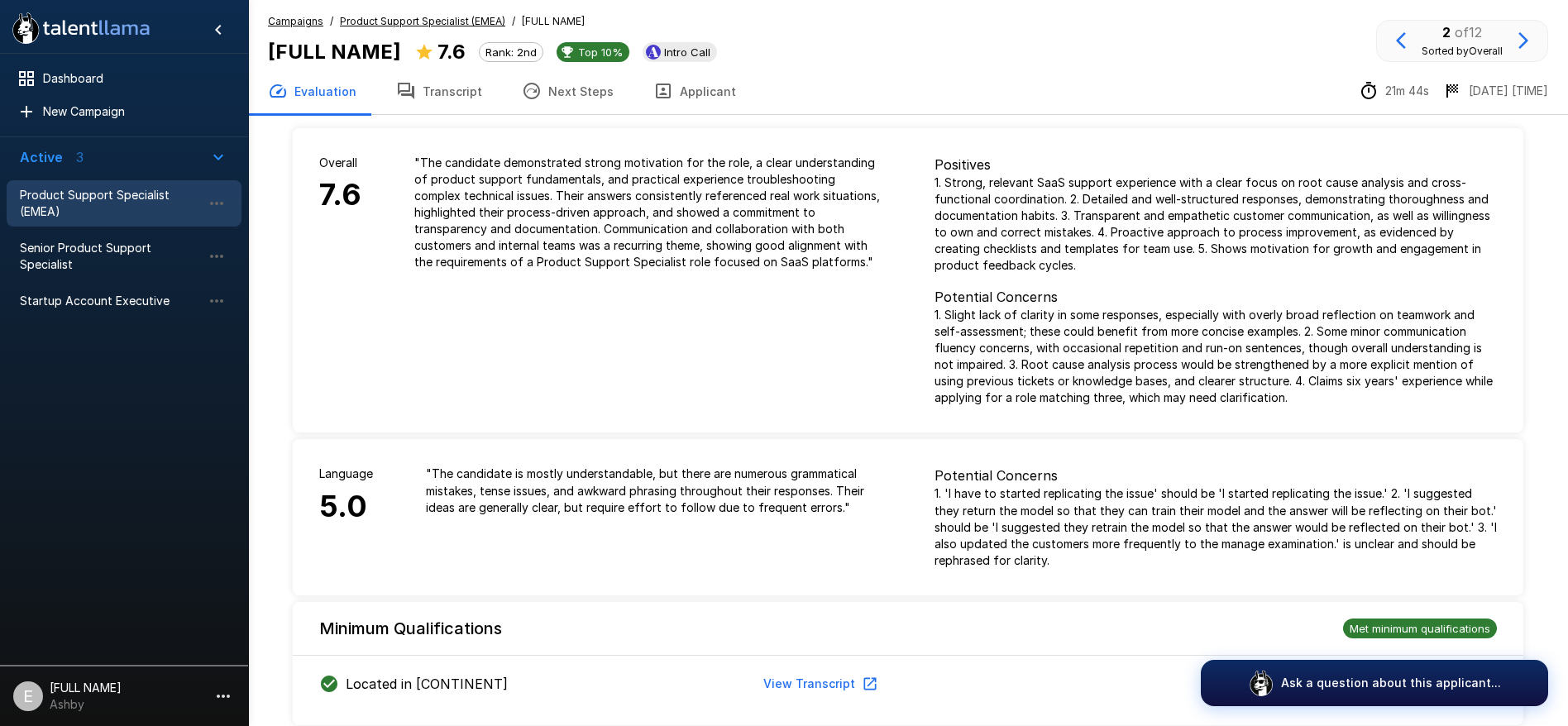 click on "Product Support Specialist (EMEA)" at bounding box center (111, 203) 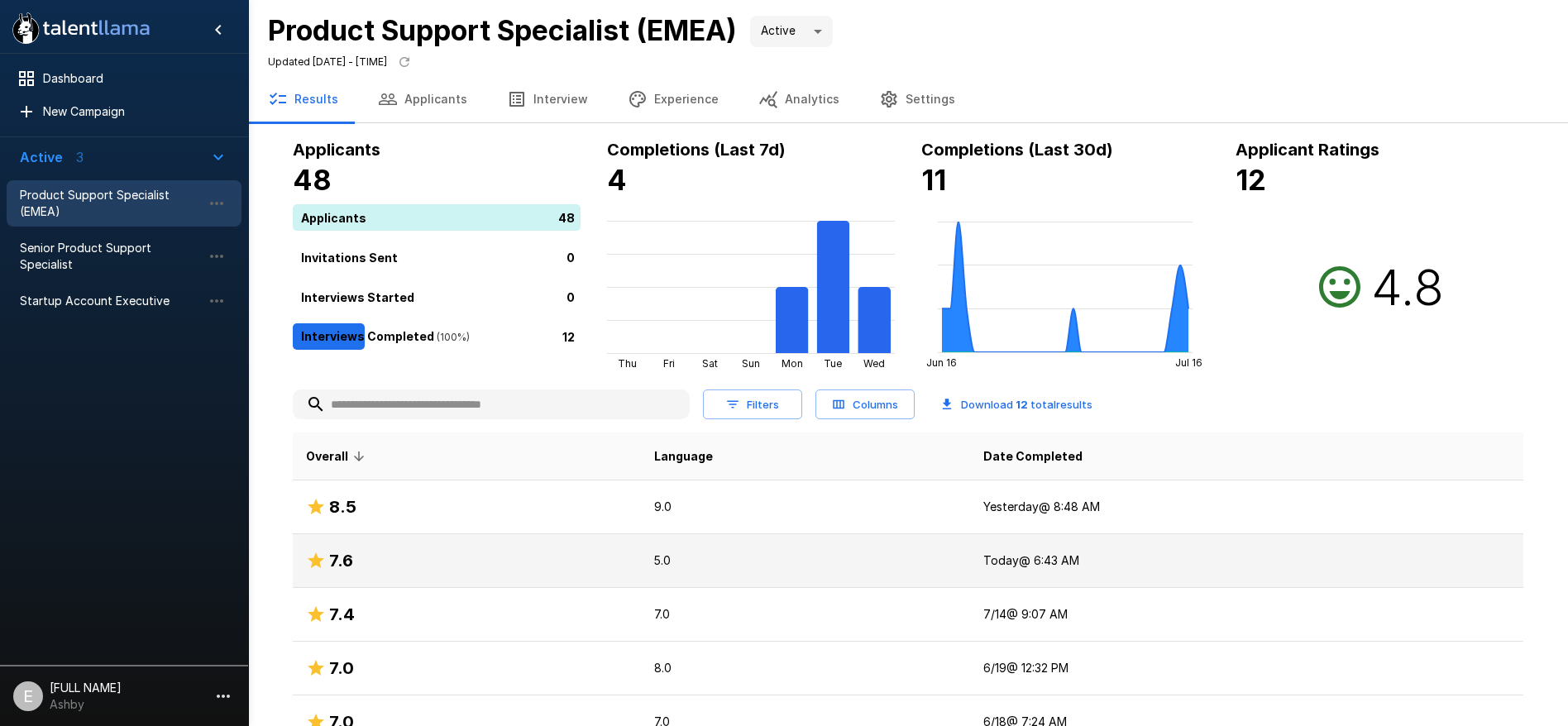 click on "5.0" at bounding box center (806, 561) 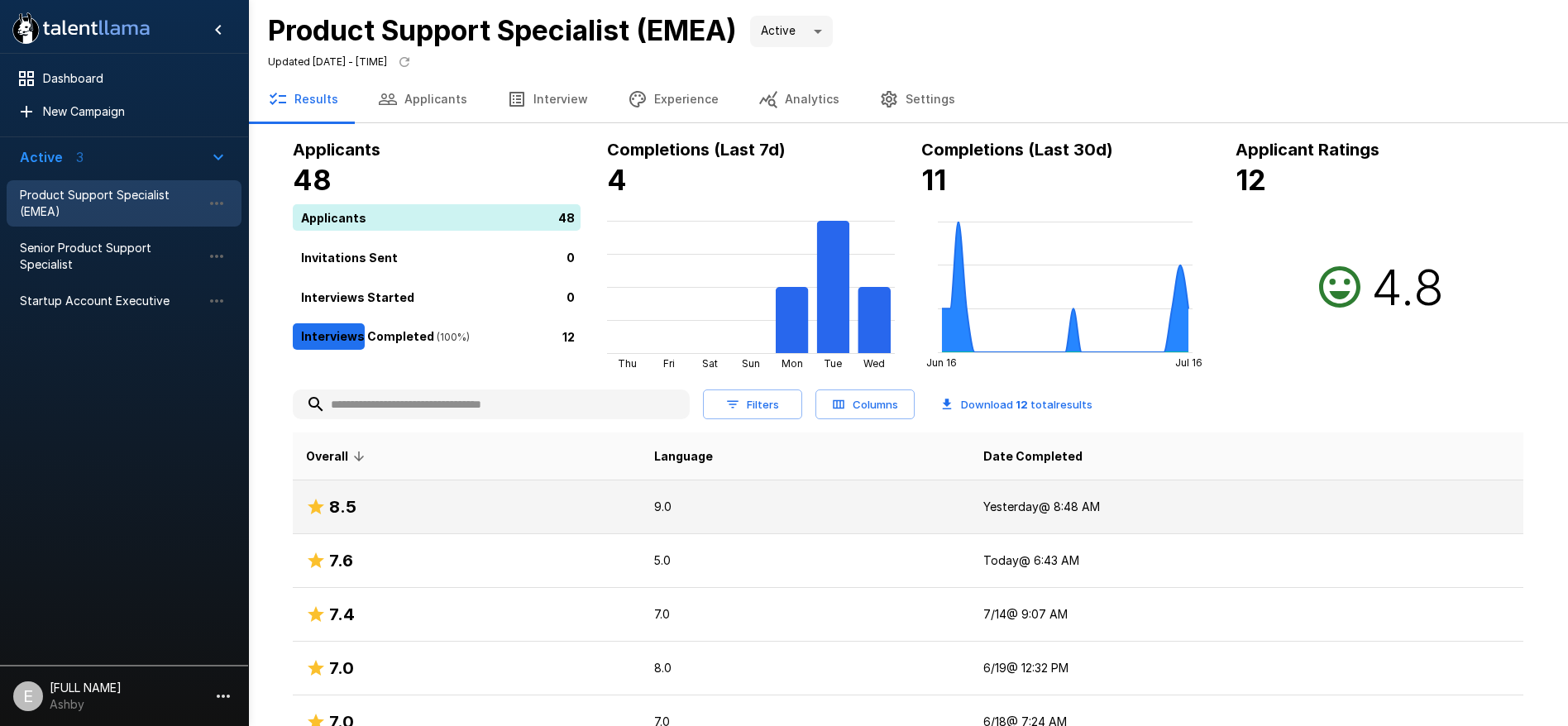 click on "8.5" at bounding box center [466, 507] 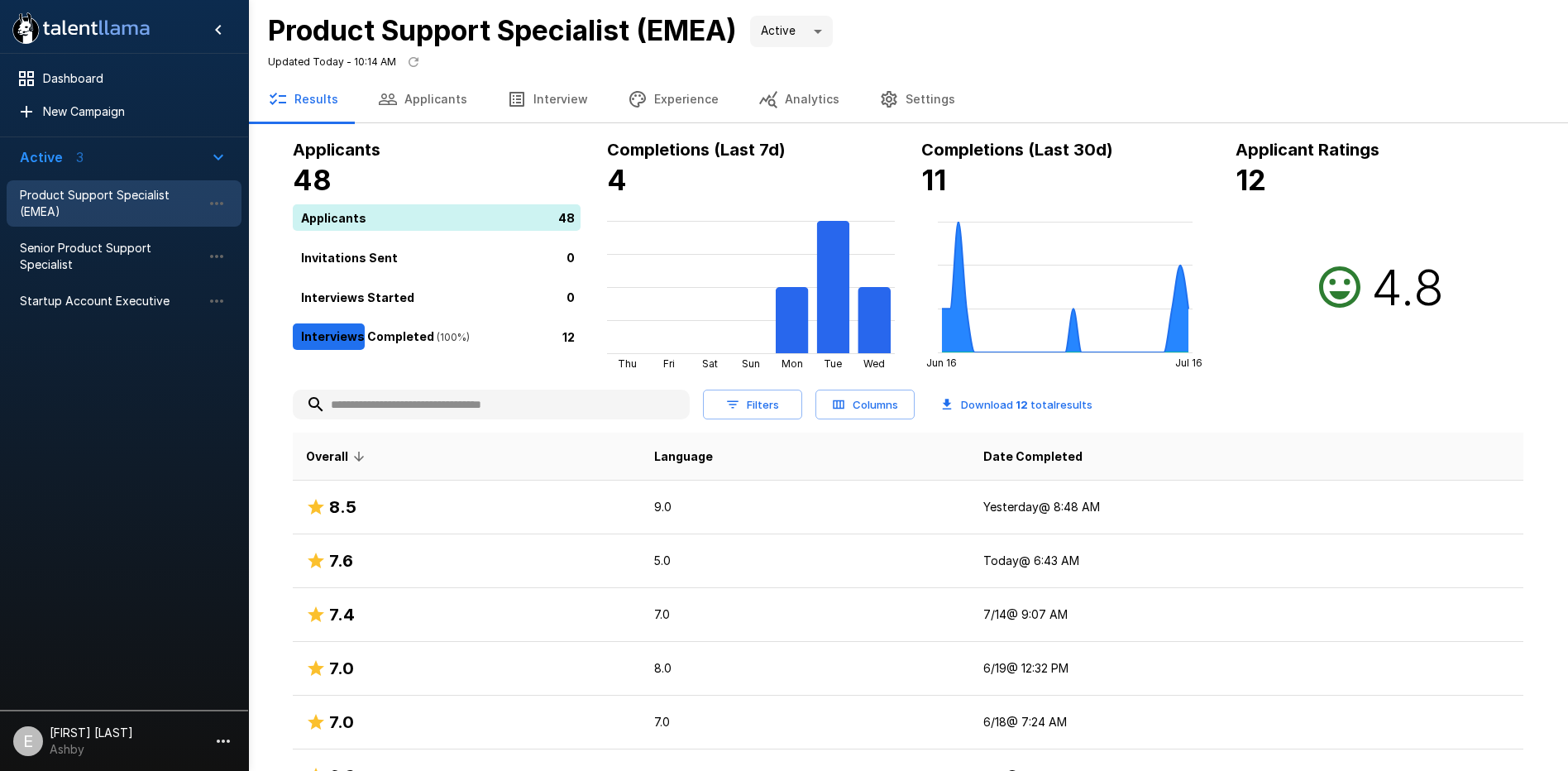 scroll, scrollTop: 0, scrollLeft: 0, axis: both 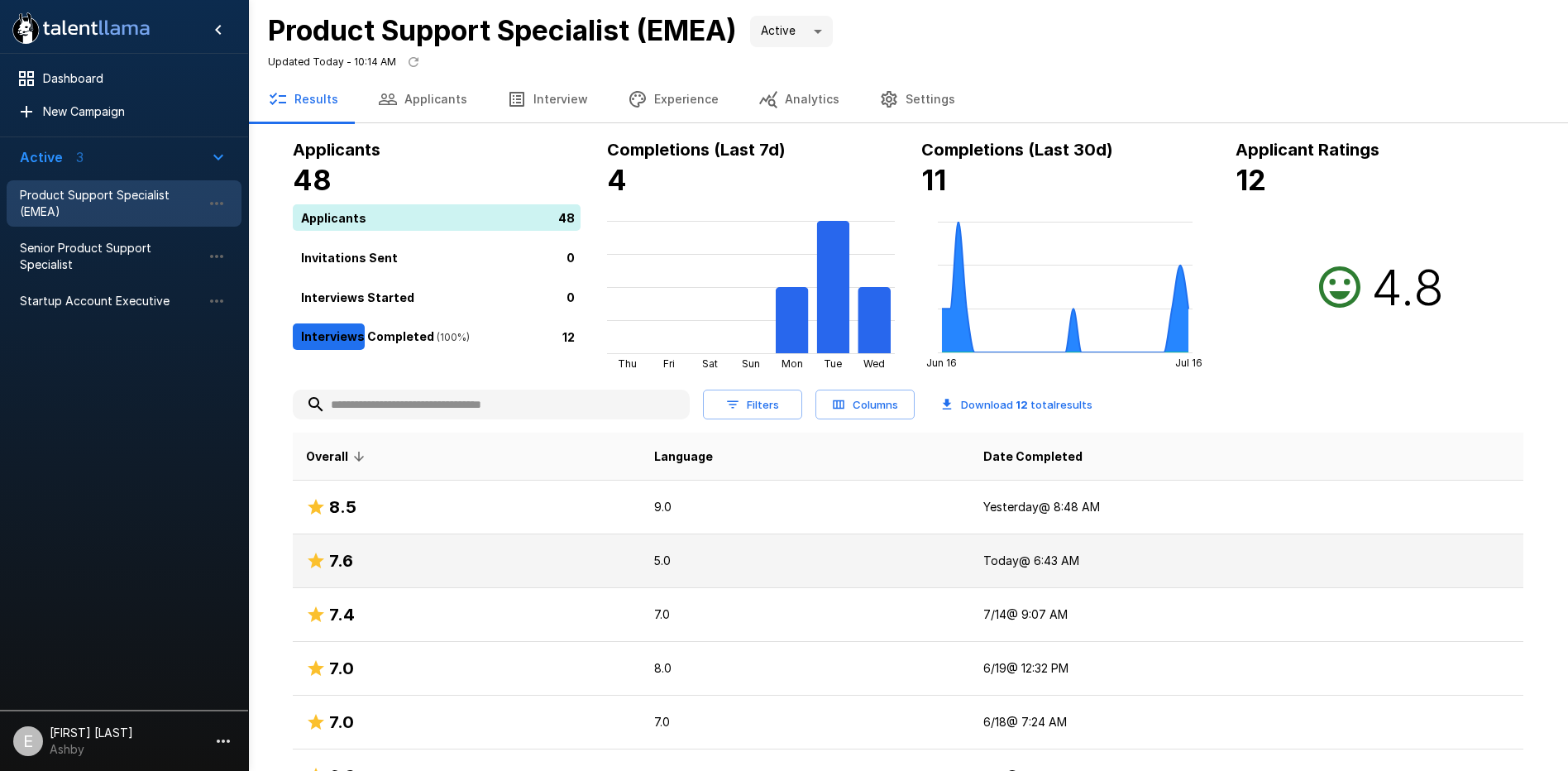 click on "7.6" at bounding box center (466, 561) 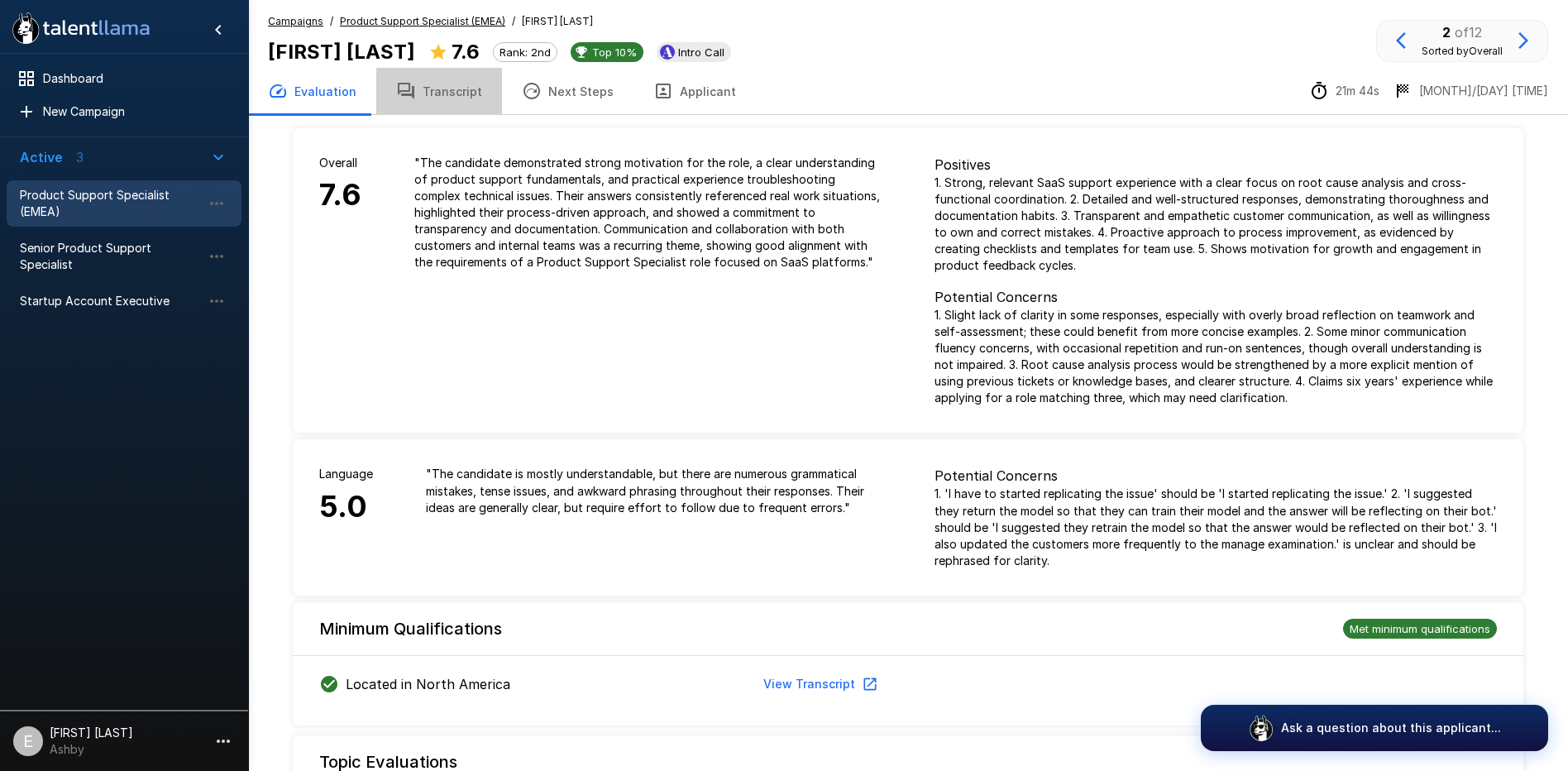 click on "Transcript" at bounding box center [439, 91] 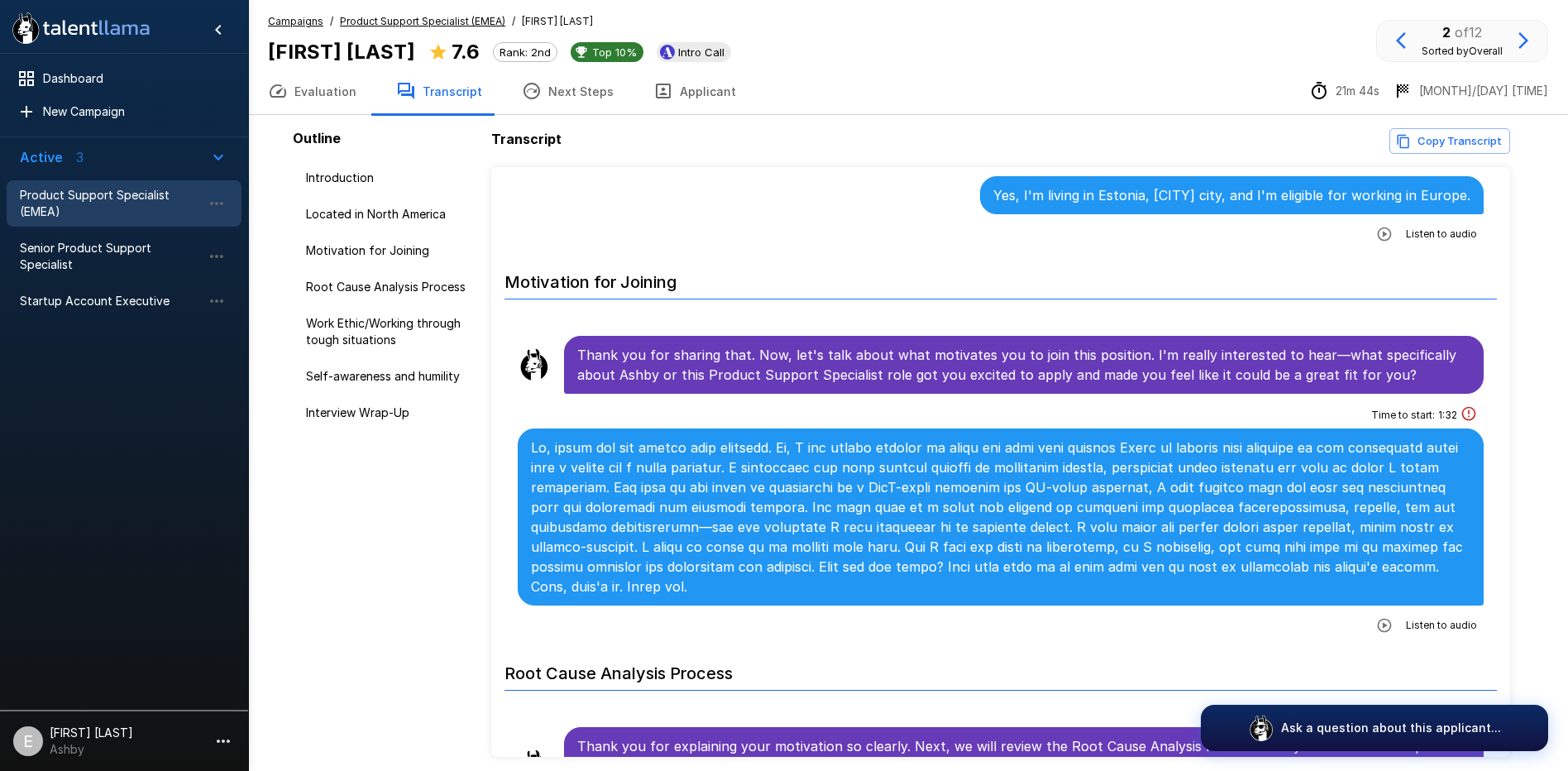 scroll, scrollTop: 434, scrollLeft: 0, axis: vertical 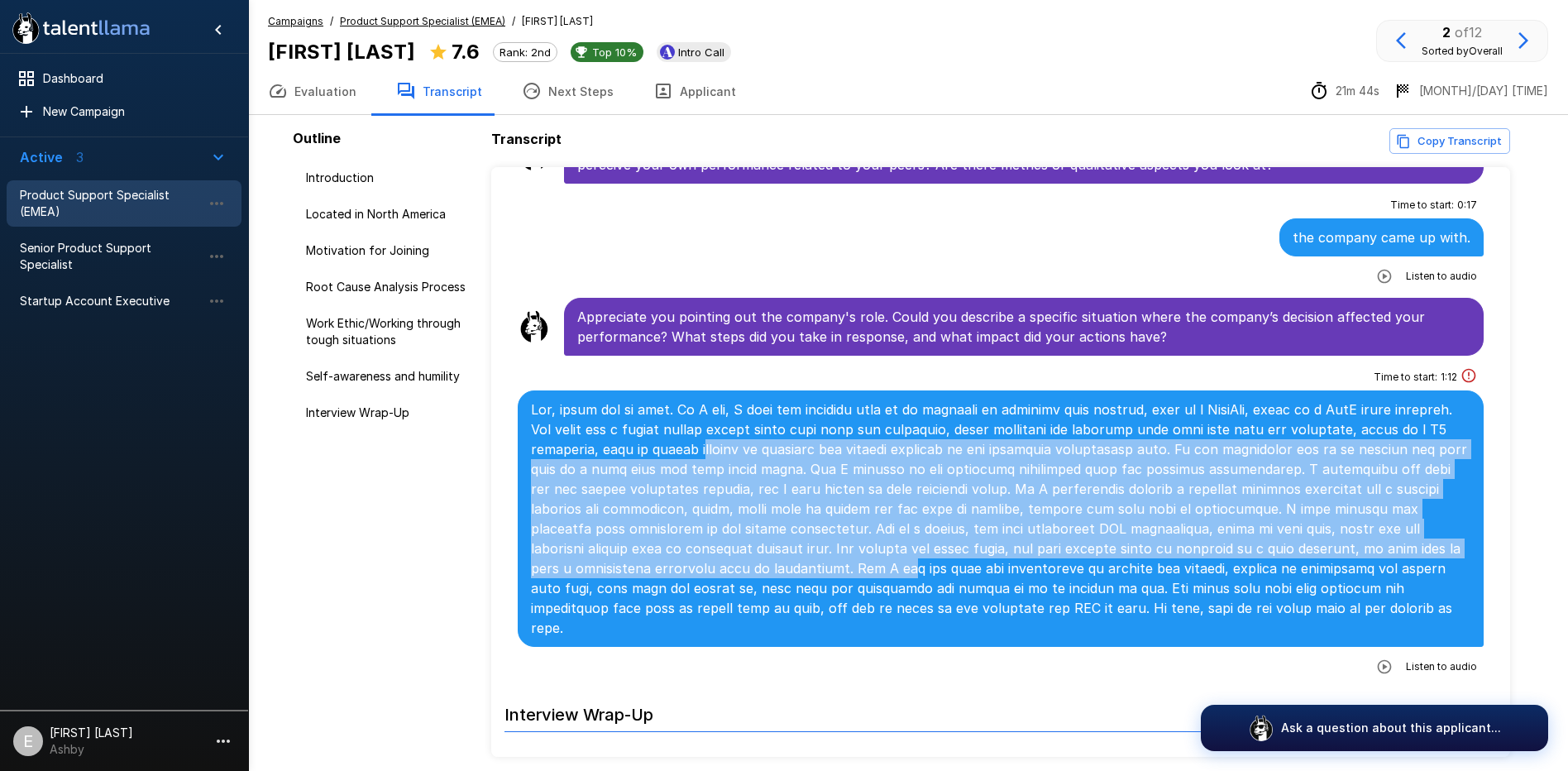 drag, startPoint x: 704, startPoint y: 428, endPoint x: 707, endPoint y: 549, distance: 121.03718 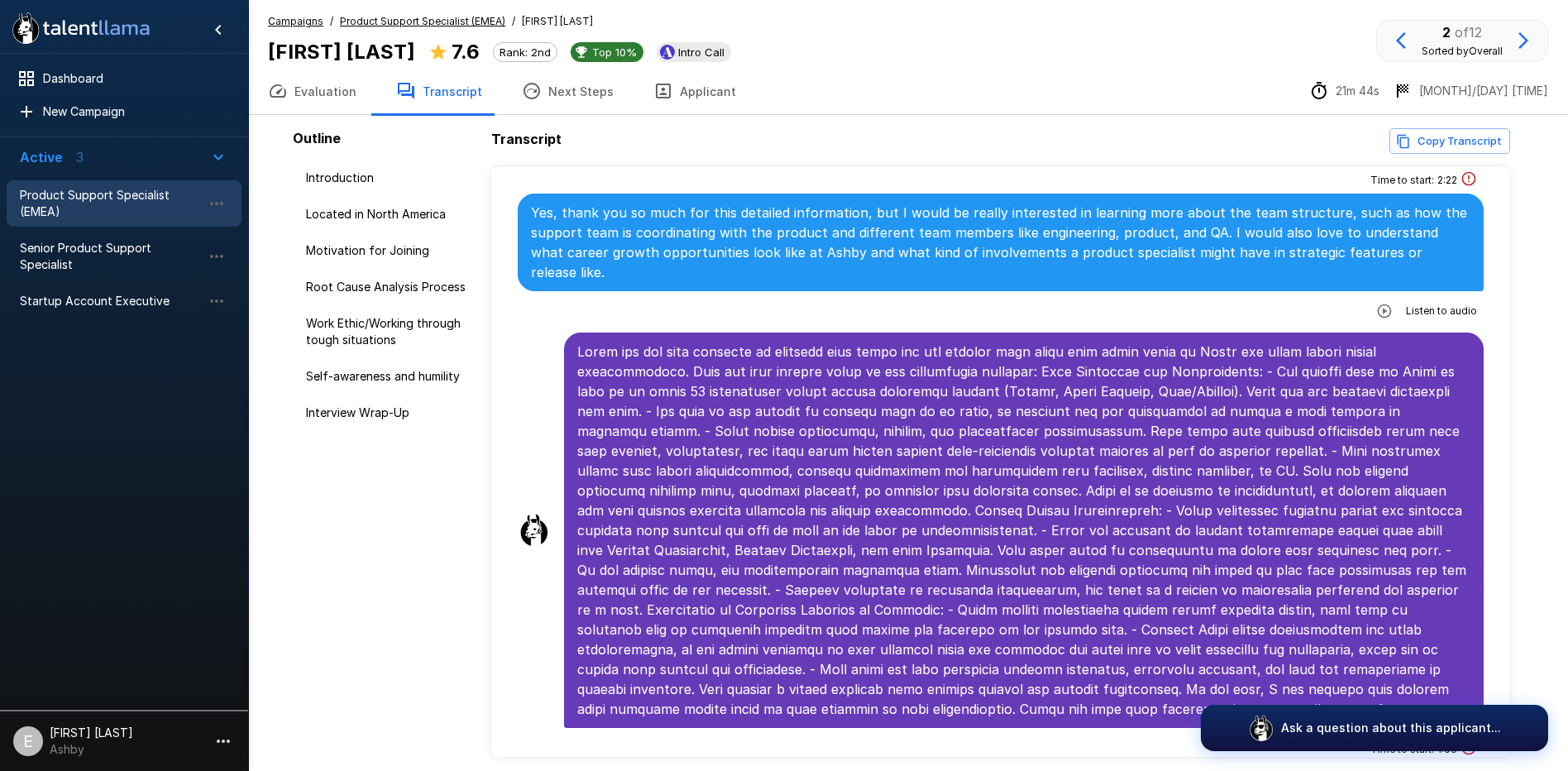scroll, scrollTop: 2844, scrollLeft: 0, axis: vertical 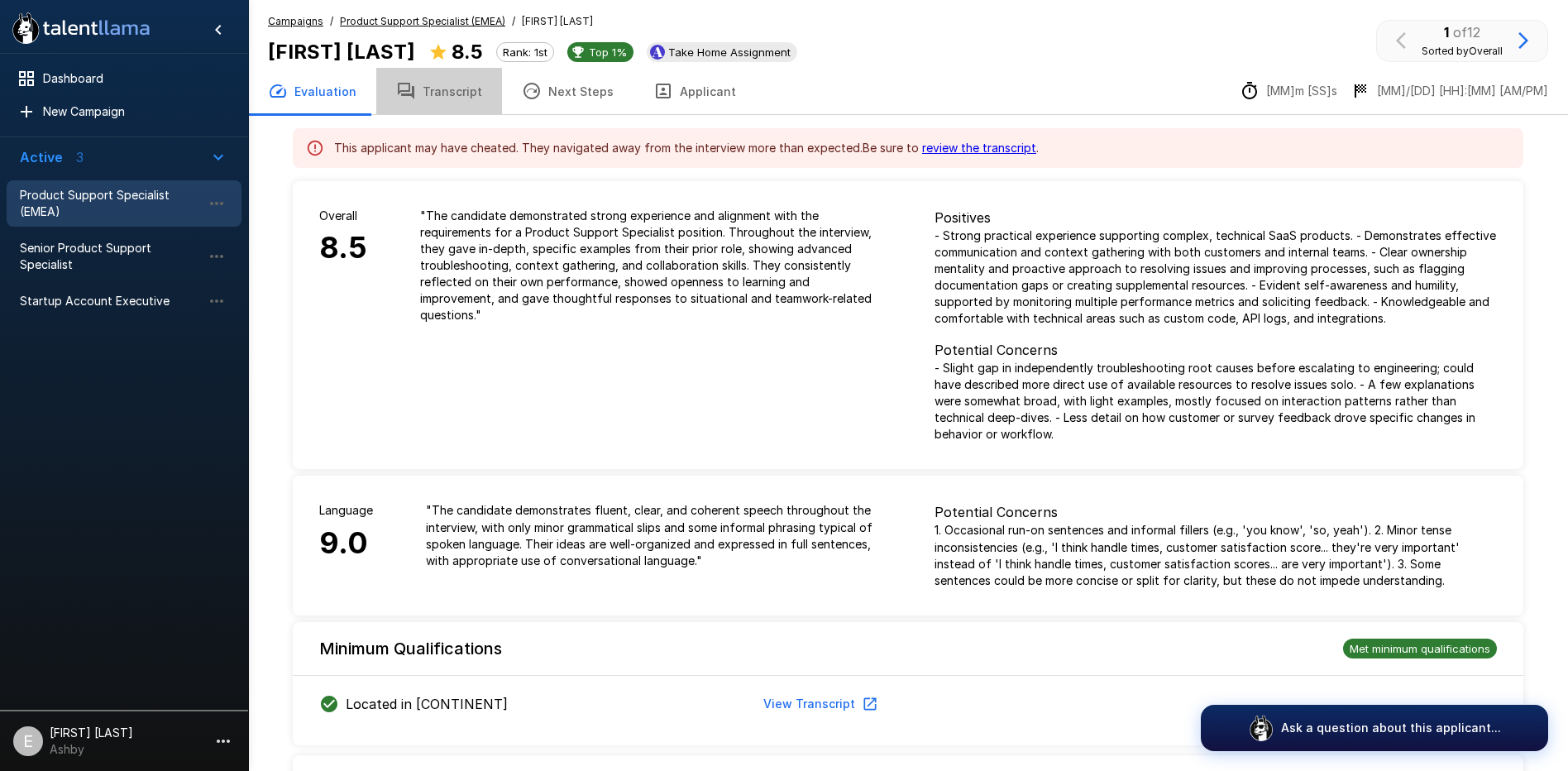 click on "Transcript" at bounding box center [439, 91] 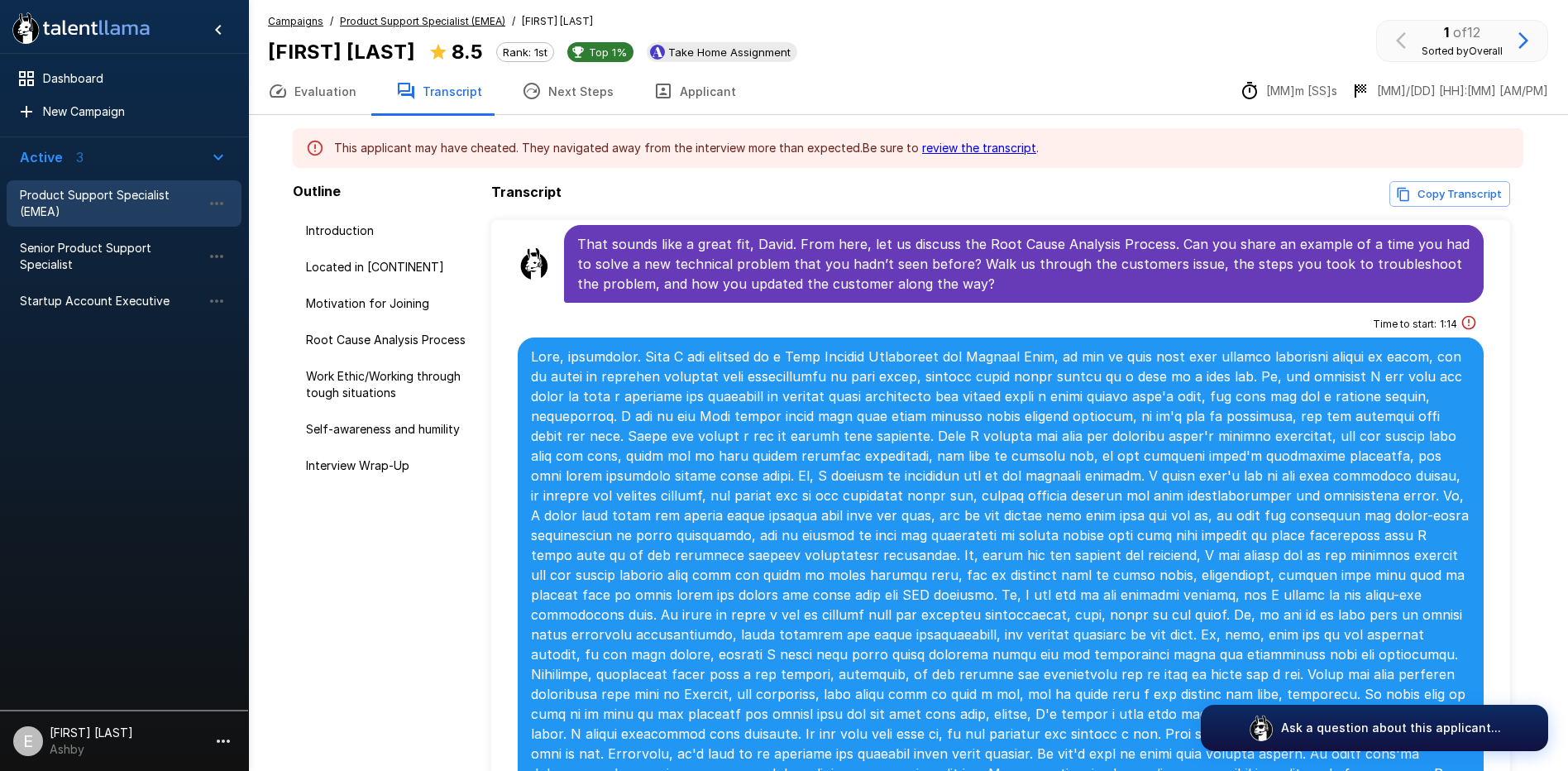 scroll, scrollTop: 879, scrollLeft: 0, axis: vertical 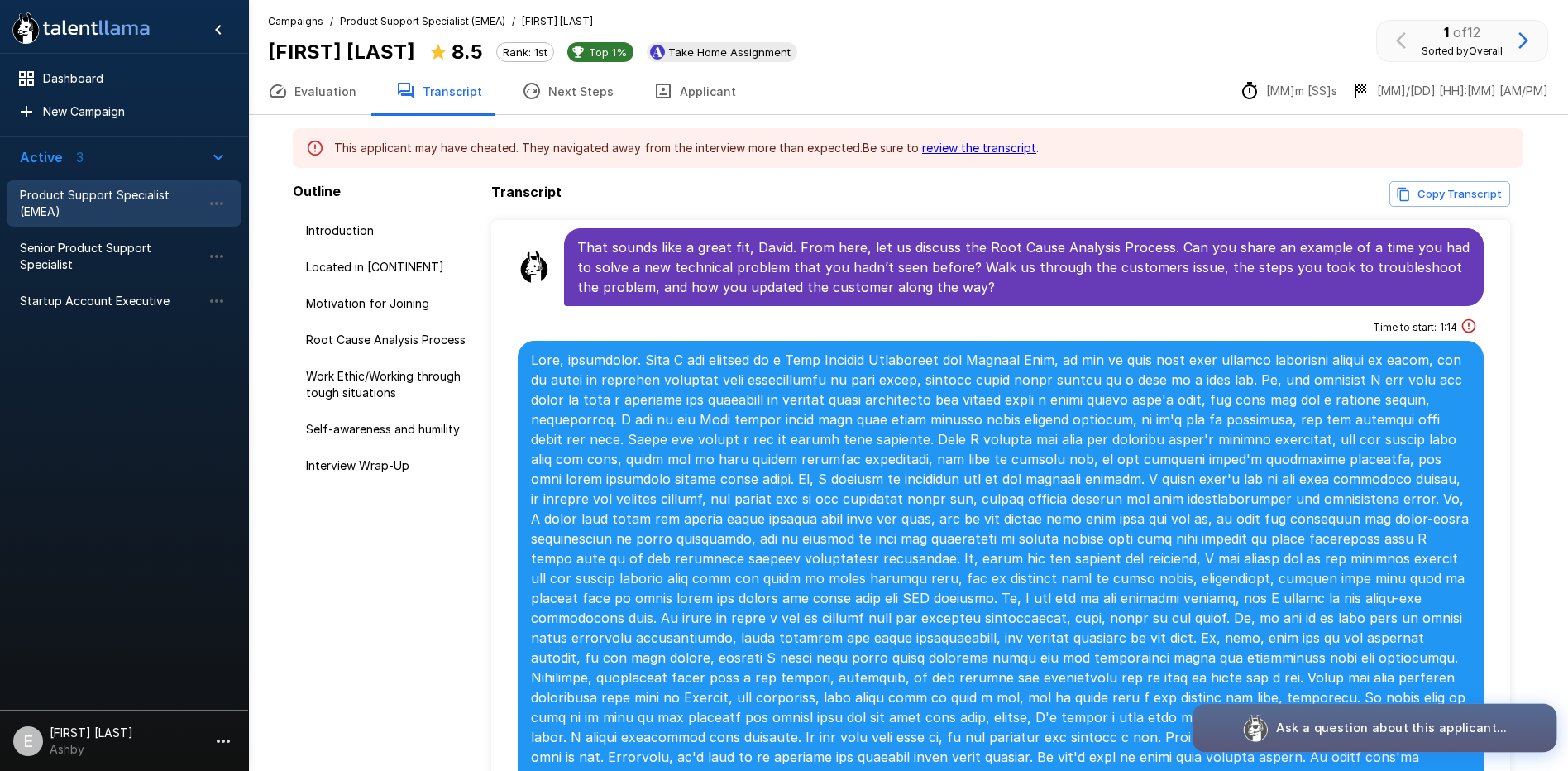 click on "Ask a question about this applicant..." at bounding box center (1391, 727) 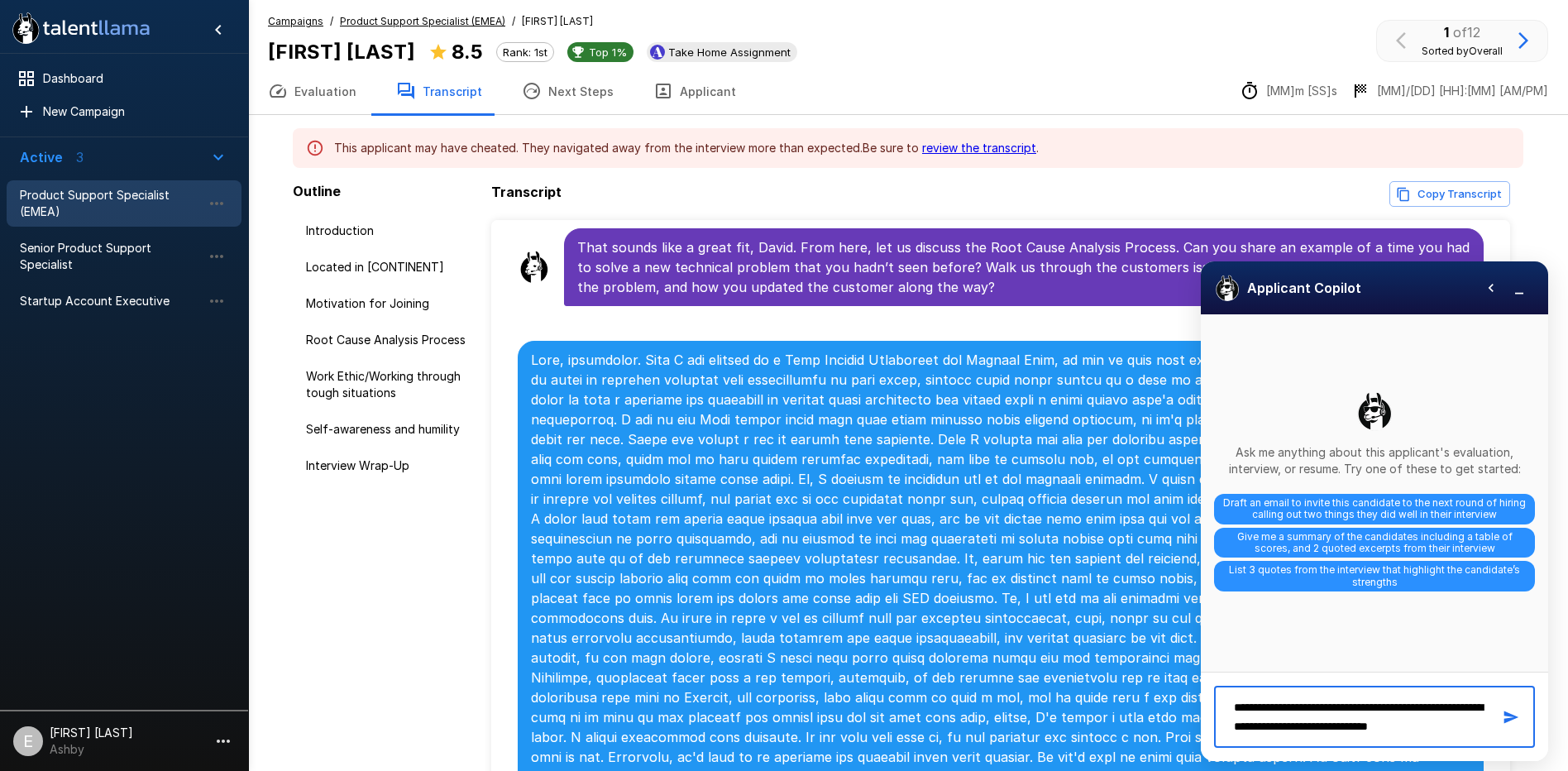 type on "**********" 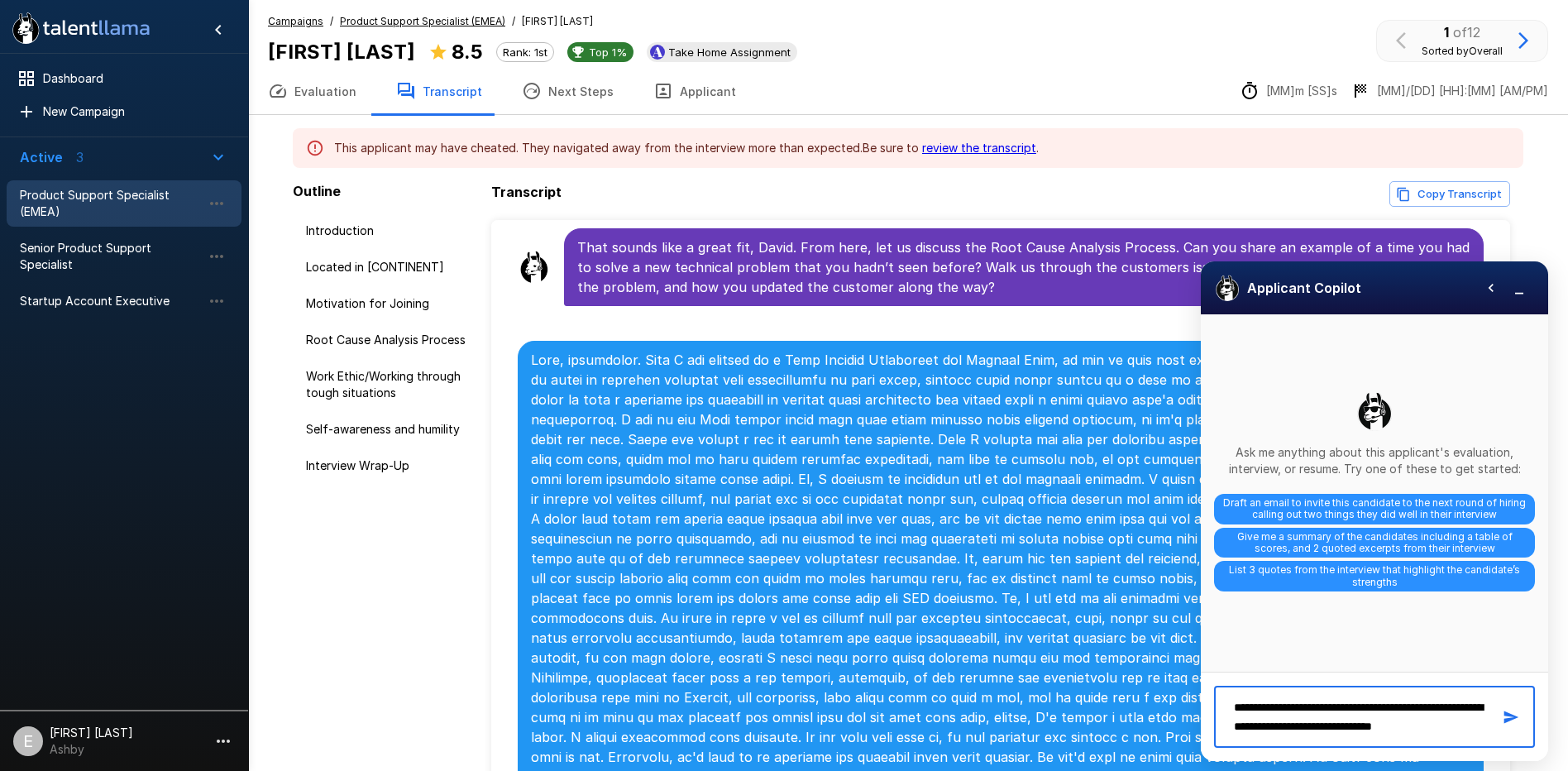 type 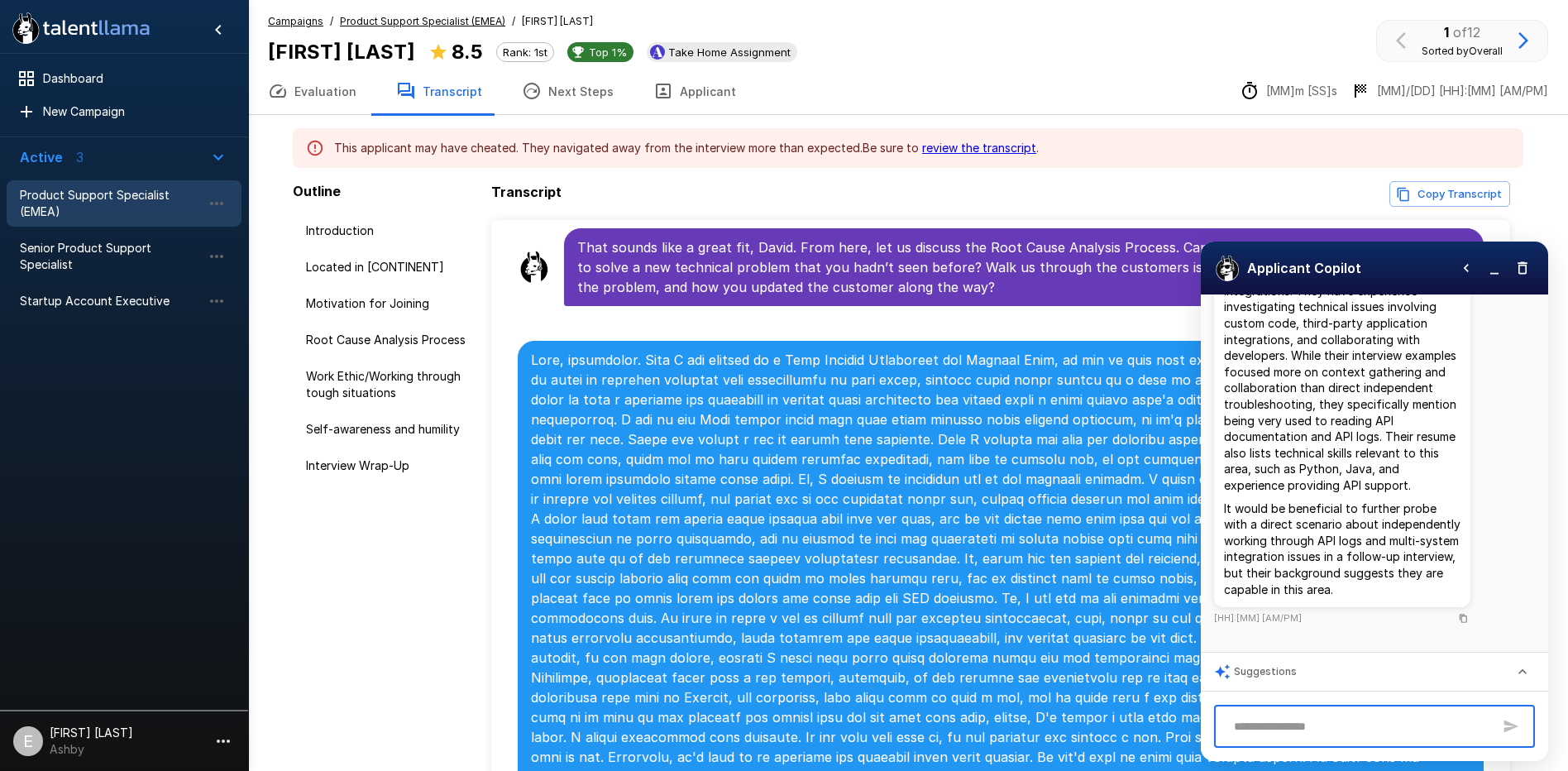 scroll, scrollTop: 169, scrollLeft: 0, axis: vertical 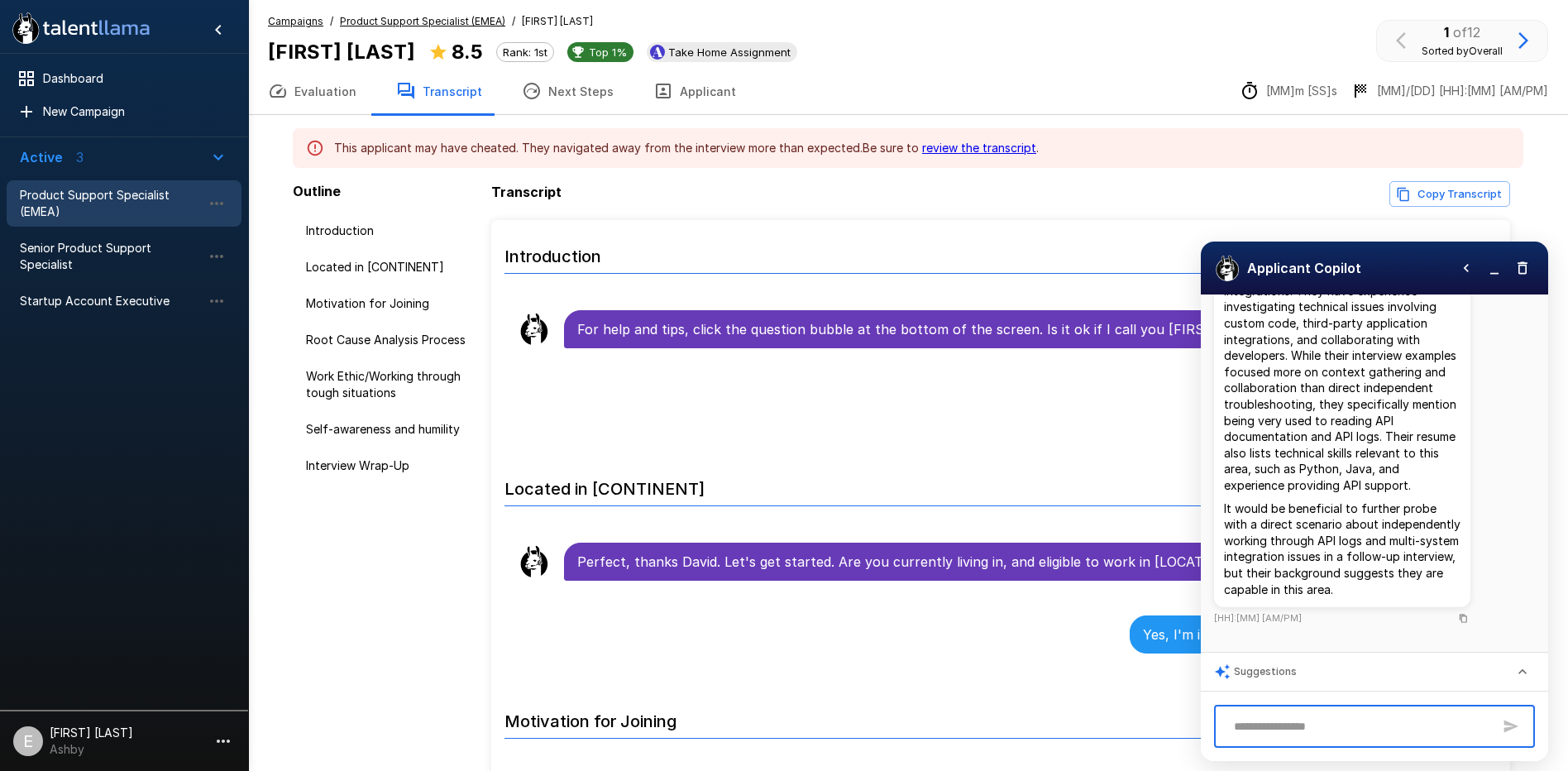 click 